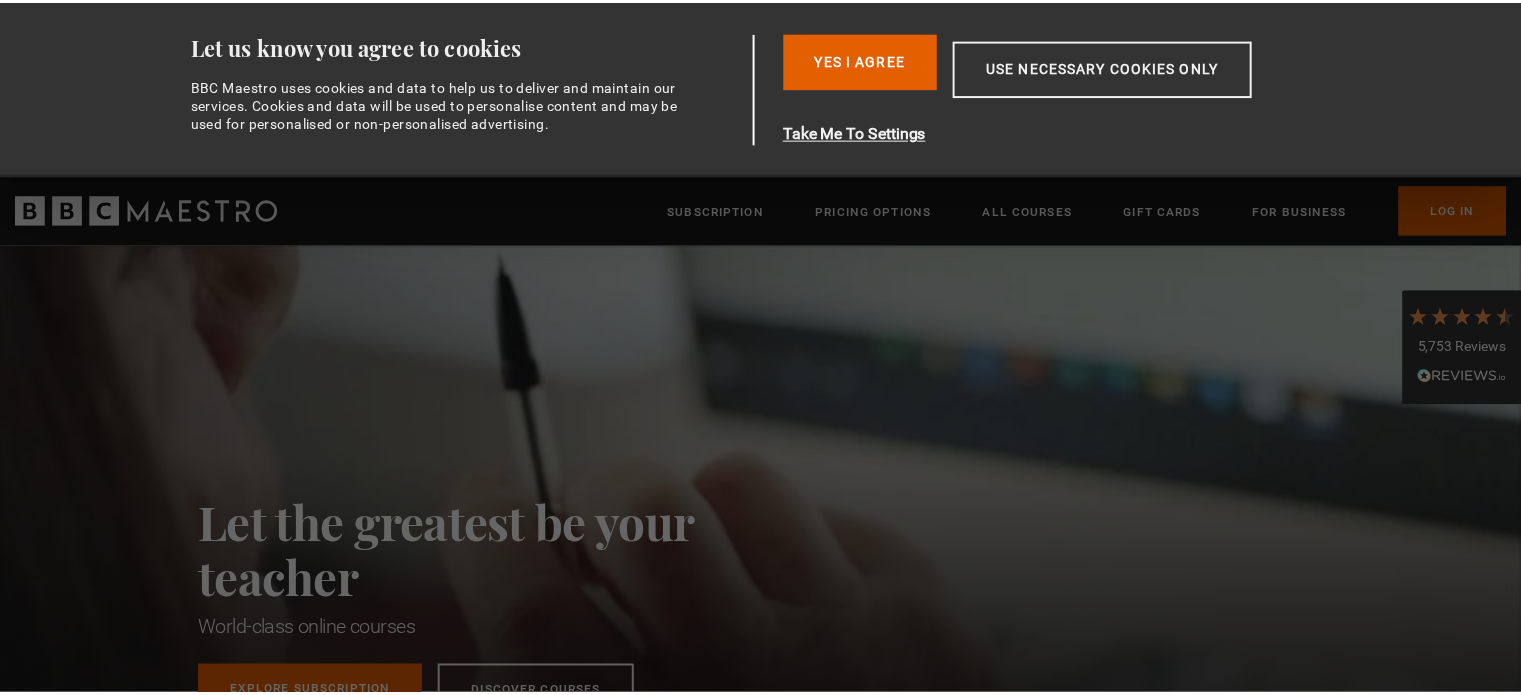 scroll, scrollTop: 0, scrollLeft: 0, axis: both 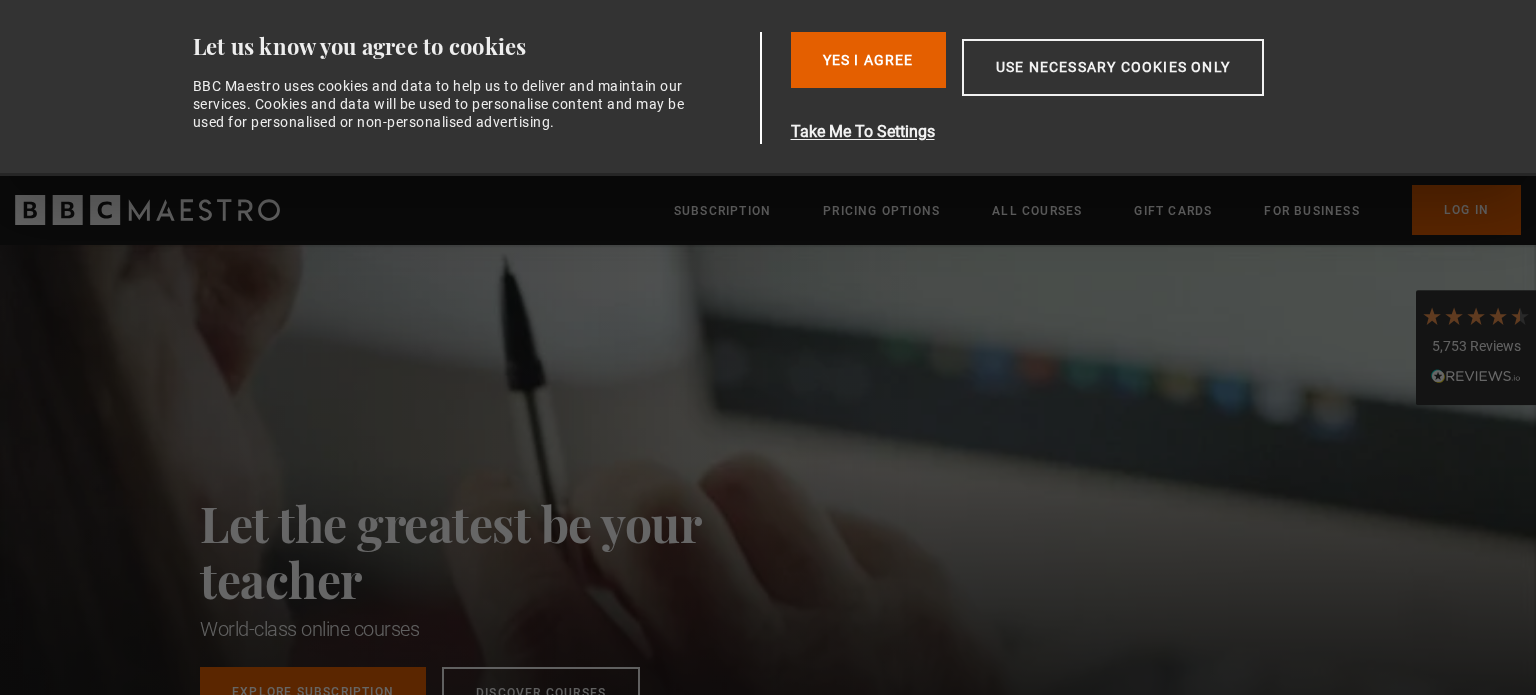 click on "Yes I Agree" at bounding box center [868, 60] 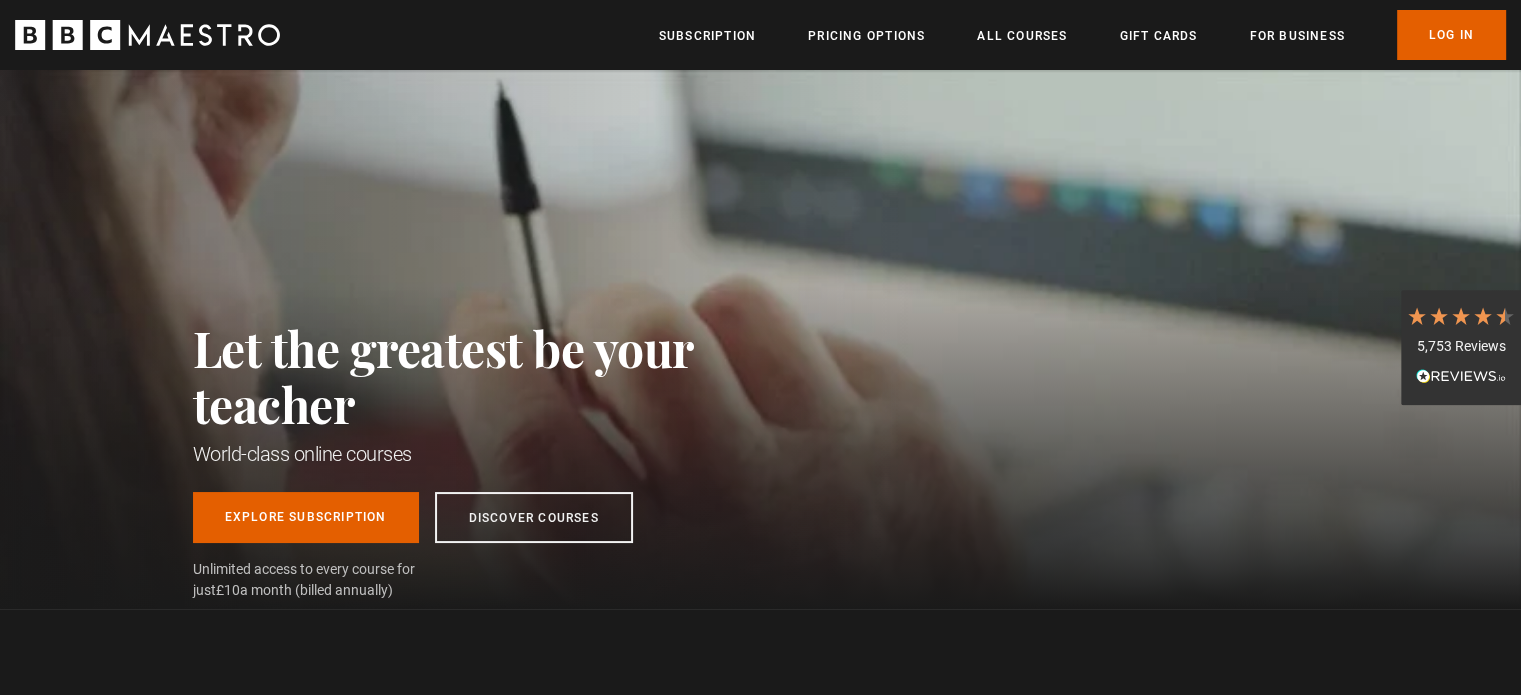 scroll, scrollTop: 0, scrollLeft: 0, axis: both 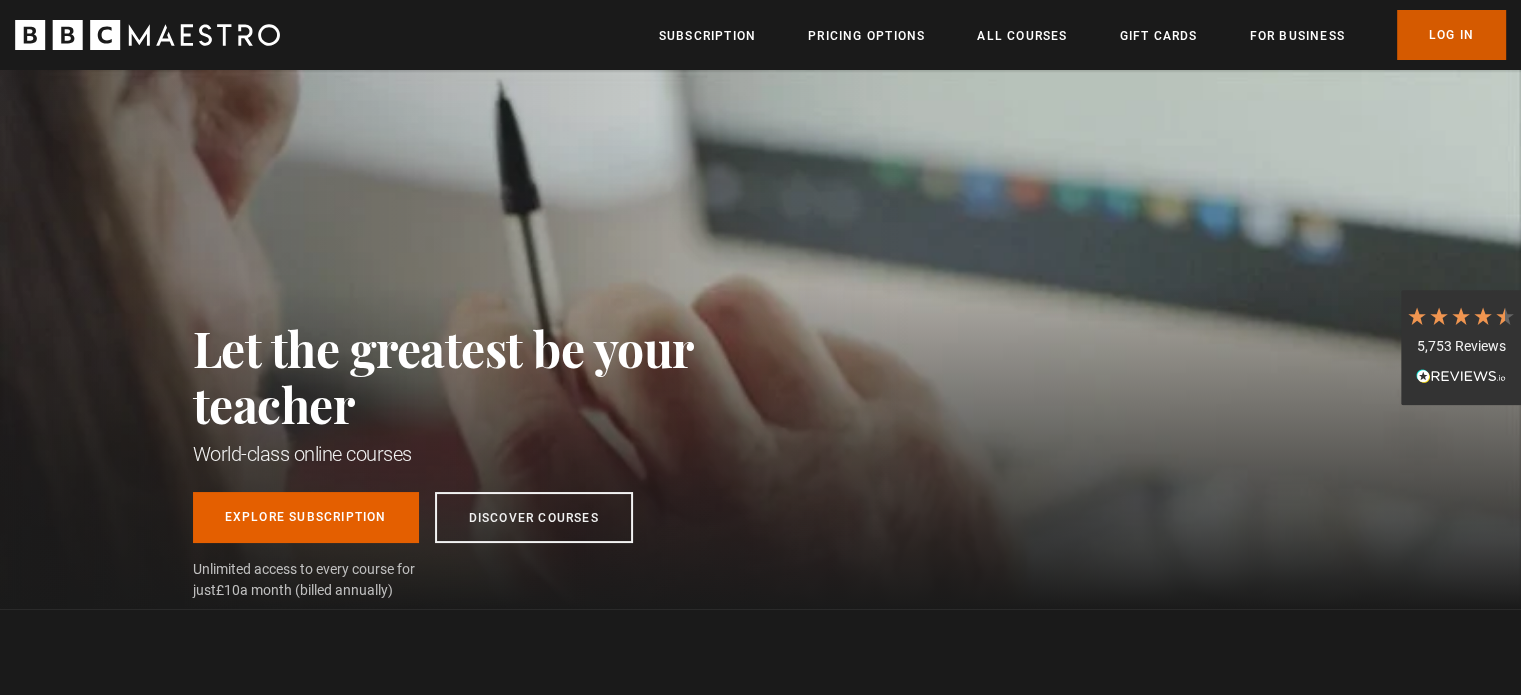 click on "Log In" at bounding box center (1451, 35) 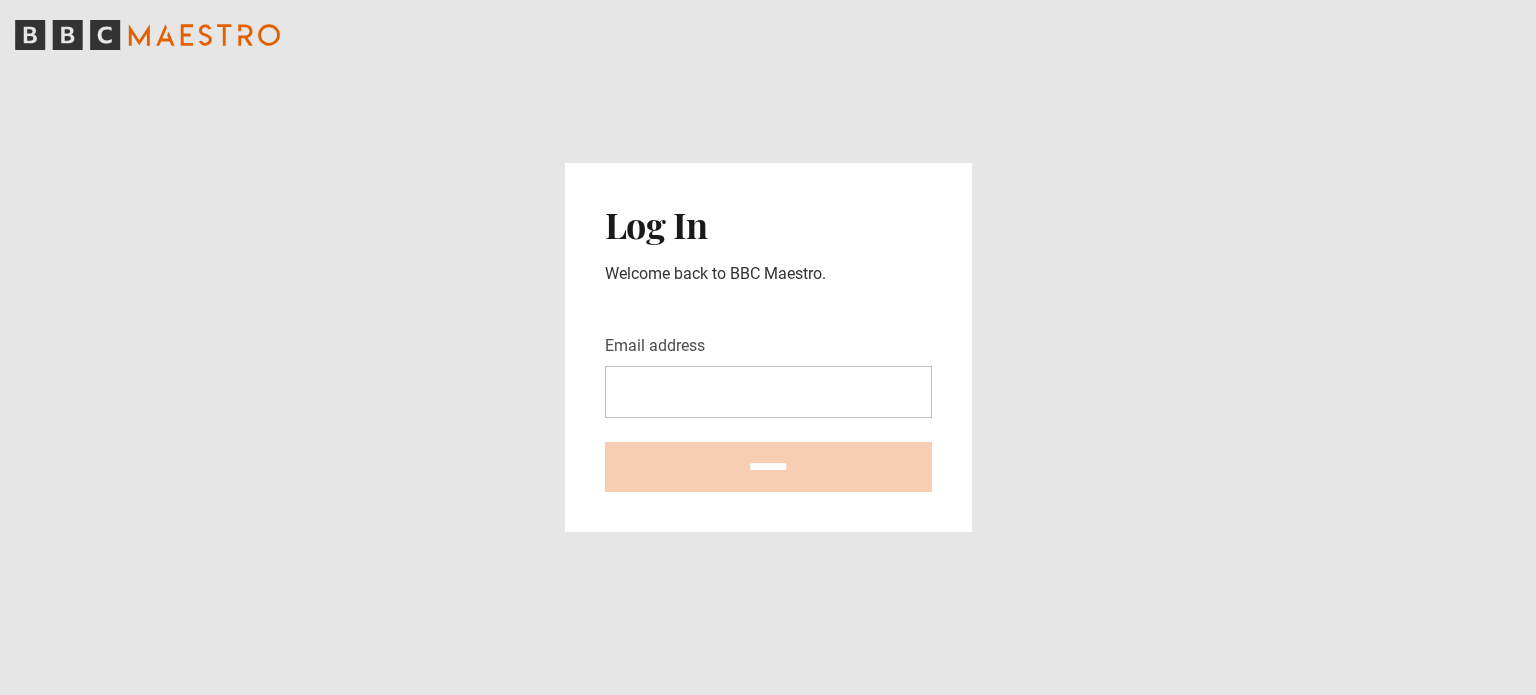 scroll, scrollTop: 0, scrollLeft: 0, axis: both 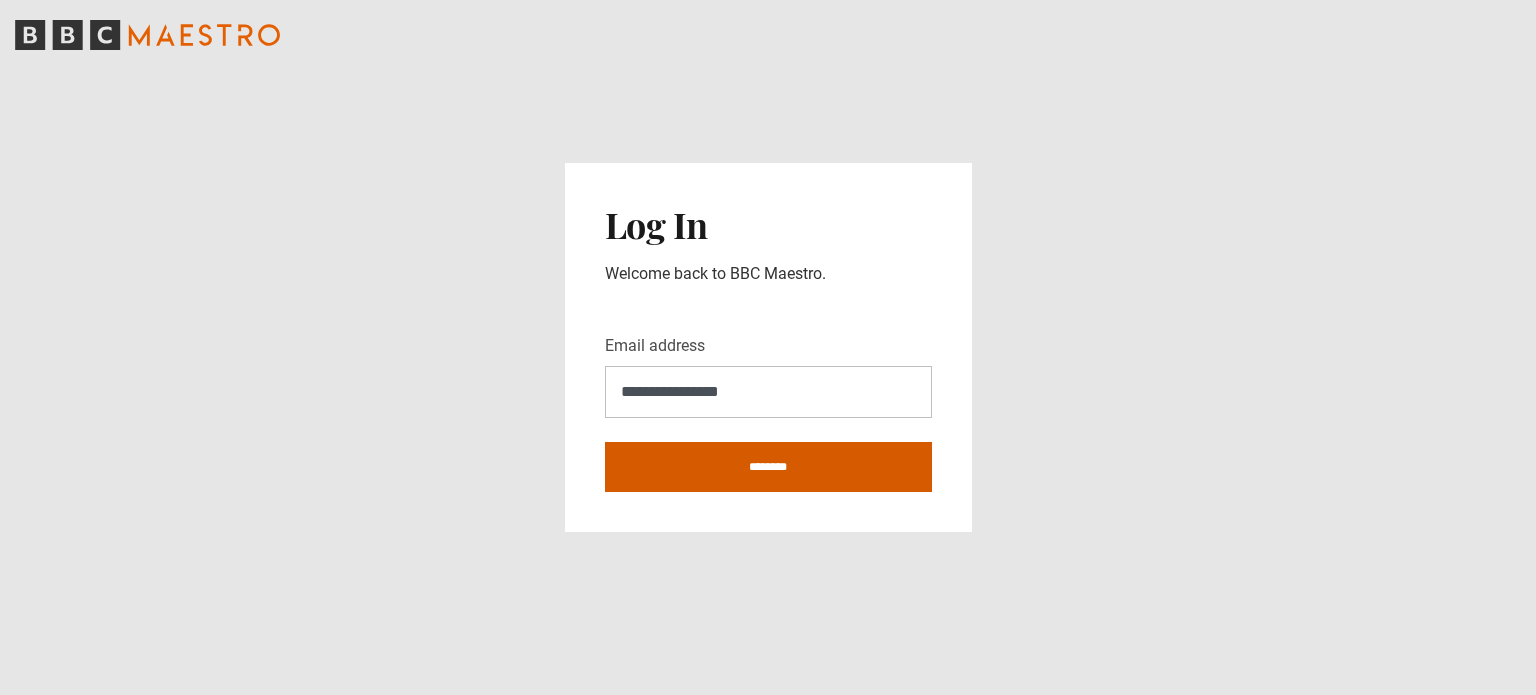 click on "********" at bounding box center (768, 467) 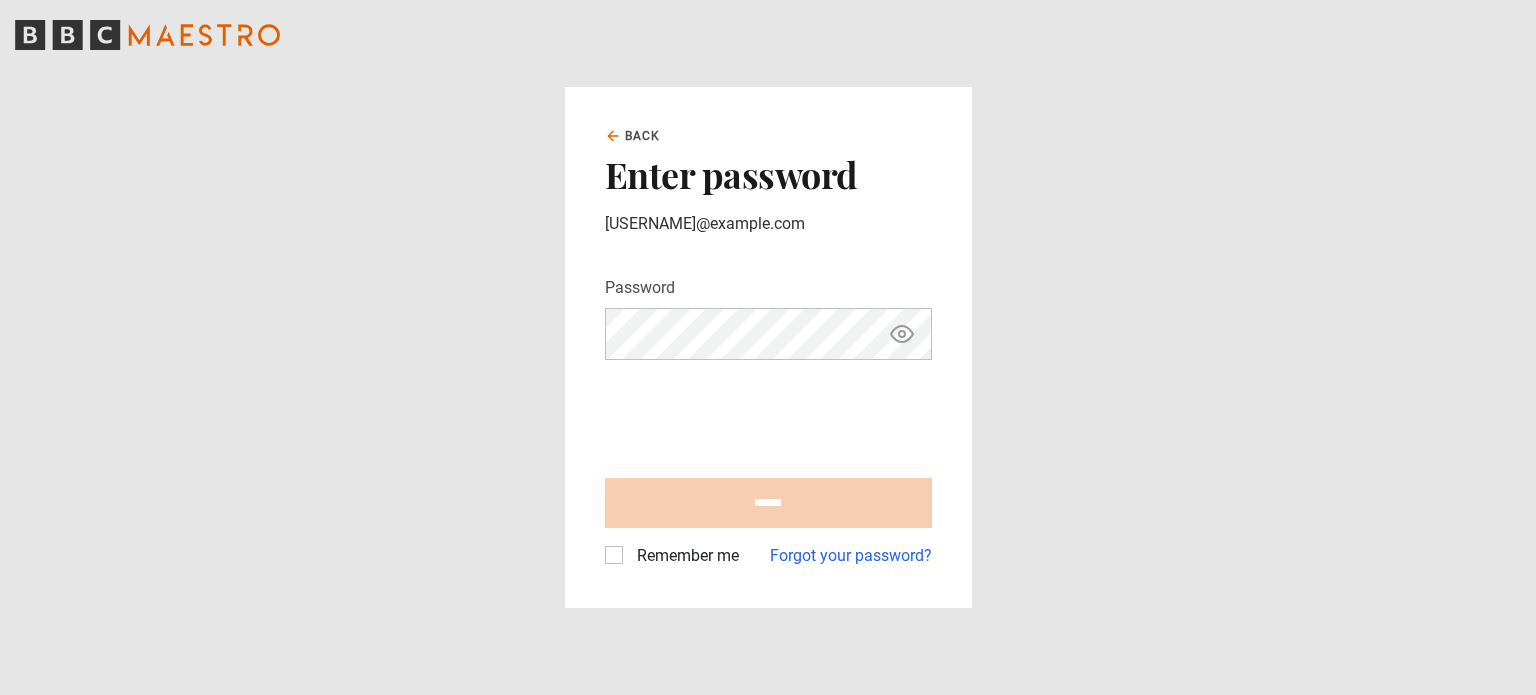 scroll, scrollTop: 0, scrollLeft: 0, axis: both 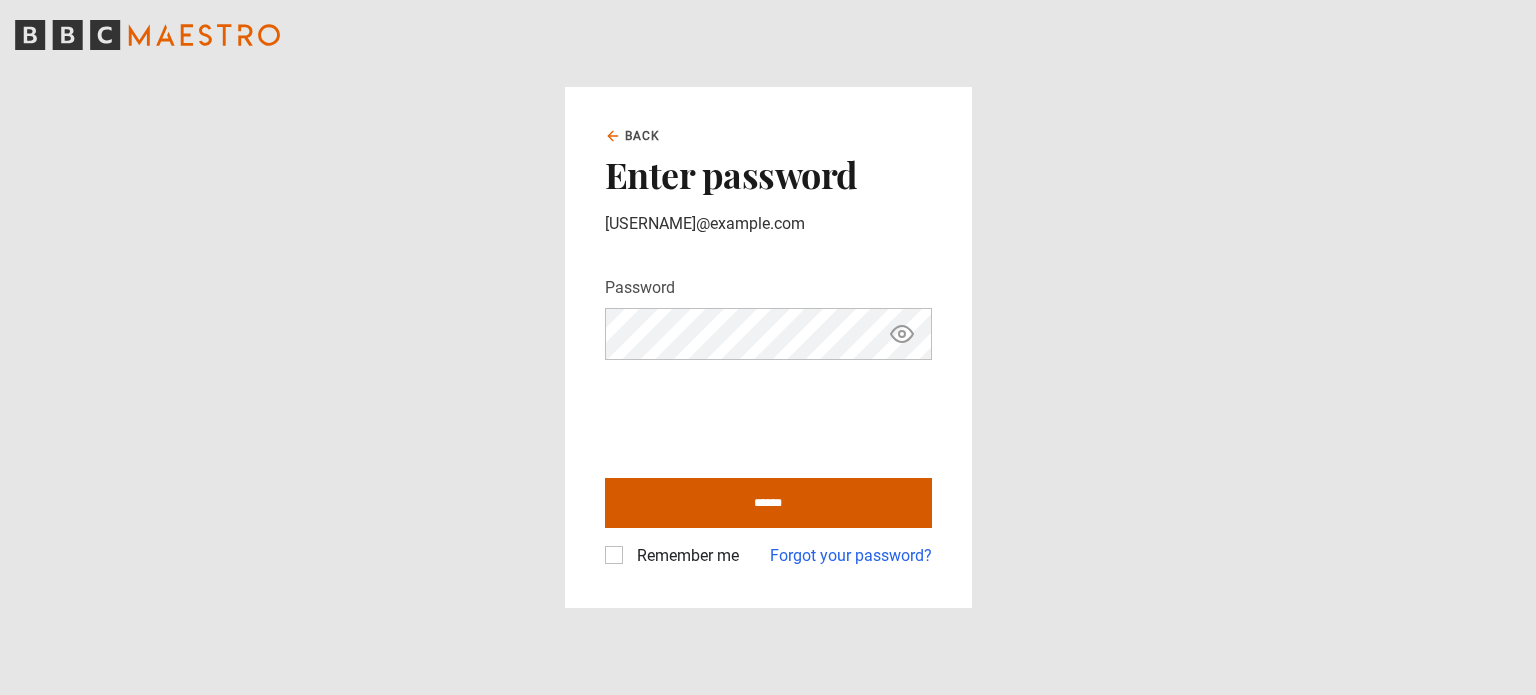 click on "******" at bounding box center [768, 503] 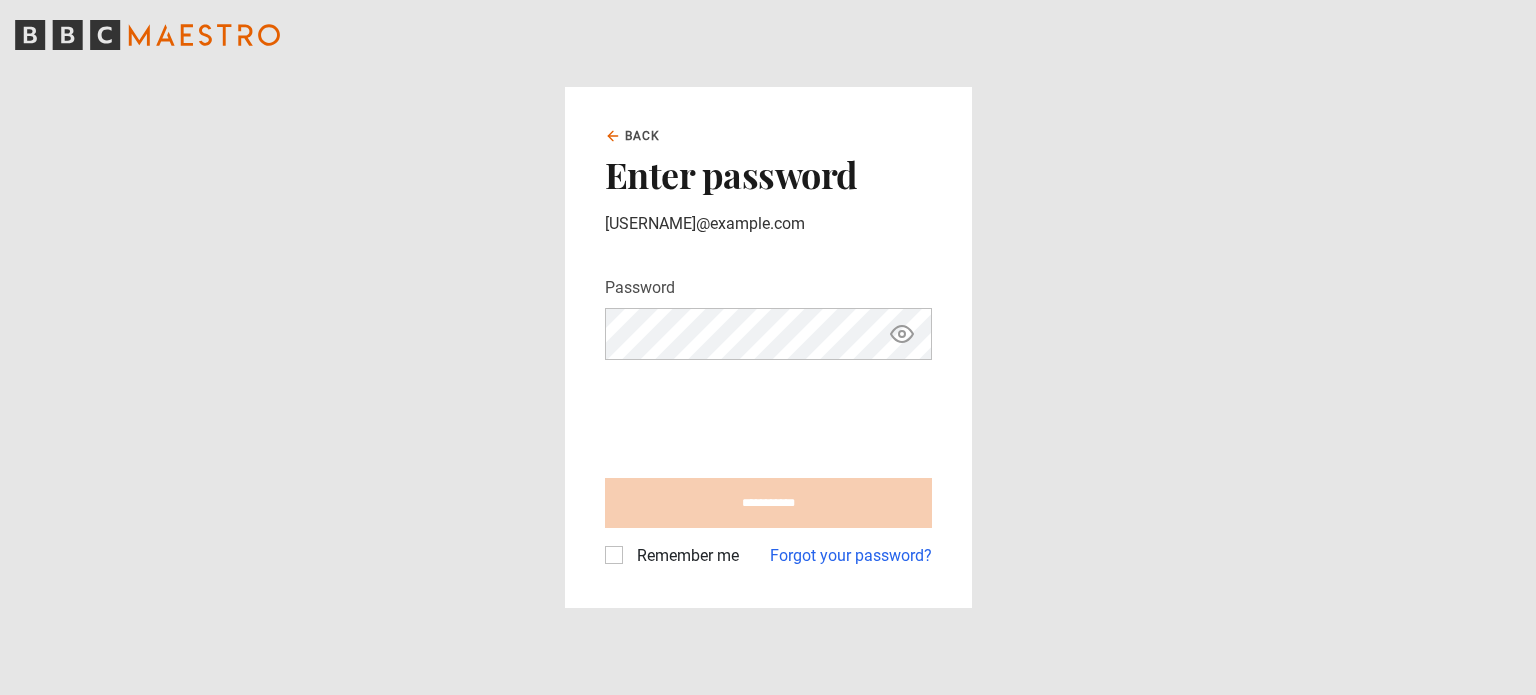type on "**********" 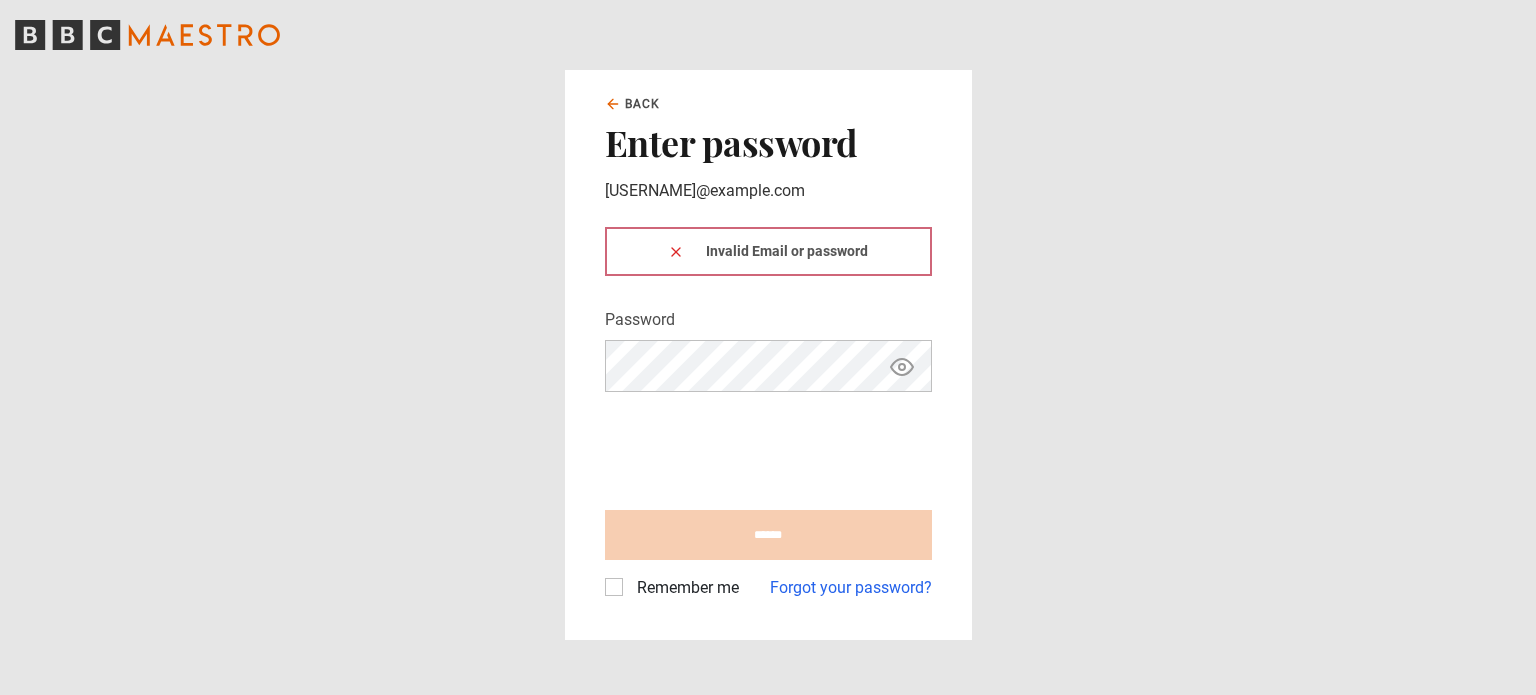 scroll, scrollTop: 0, scrollLeft: 0, axis: both 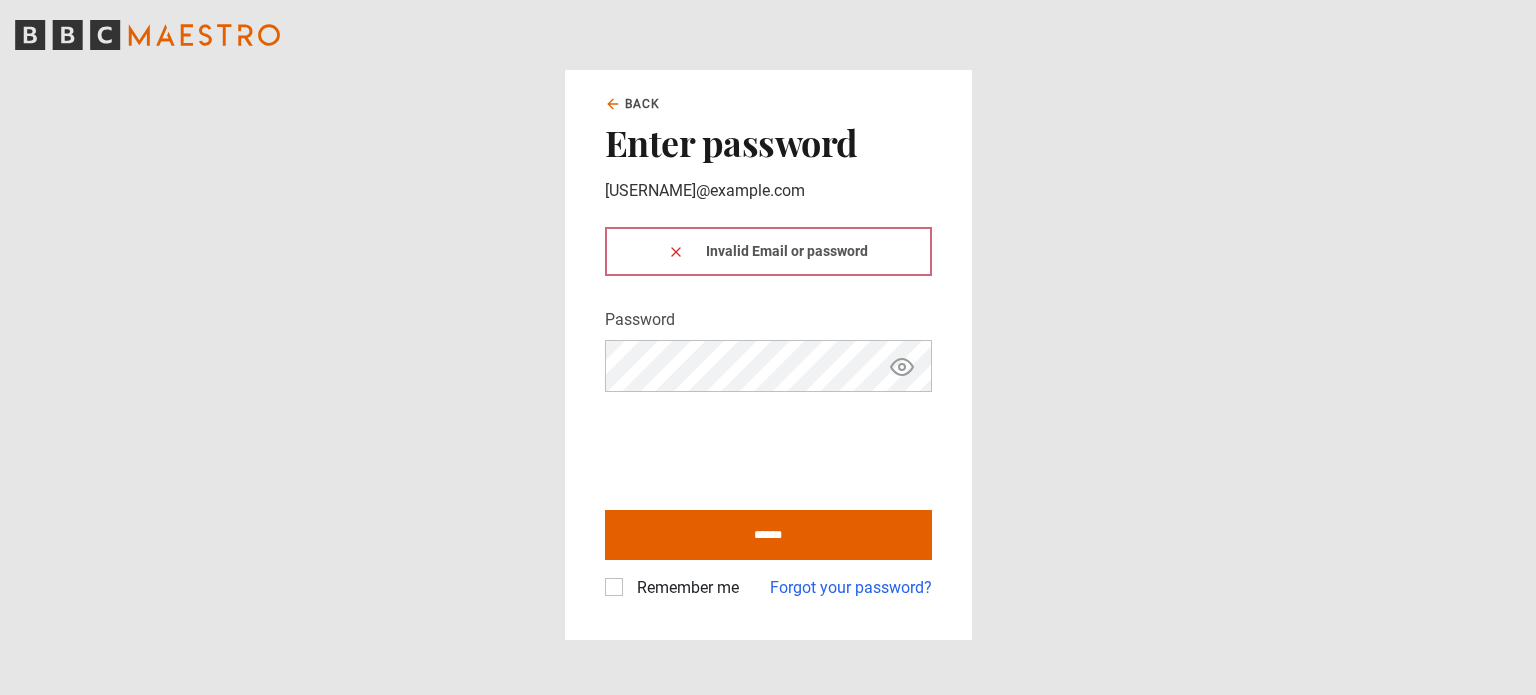 click on "Invalid Email or password" at bounding box center (768, 251) 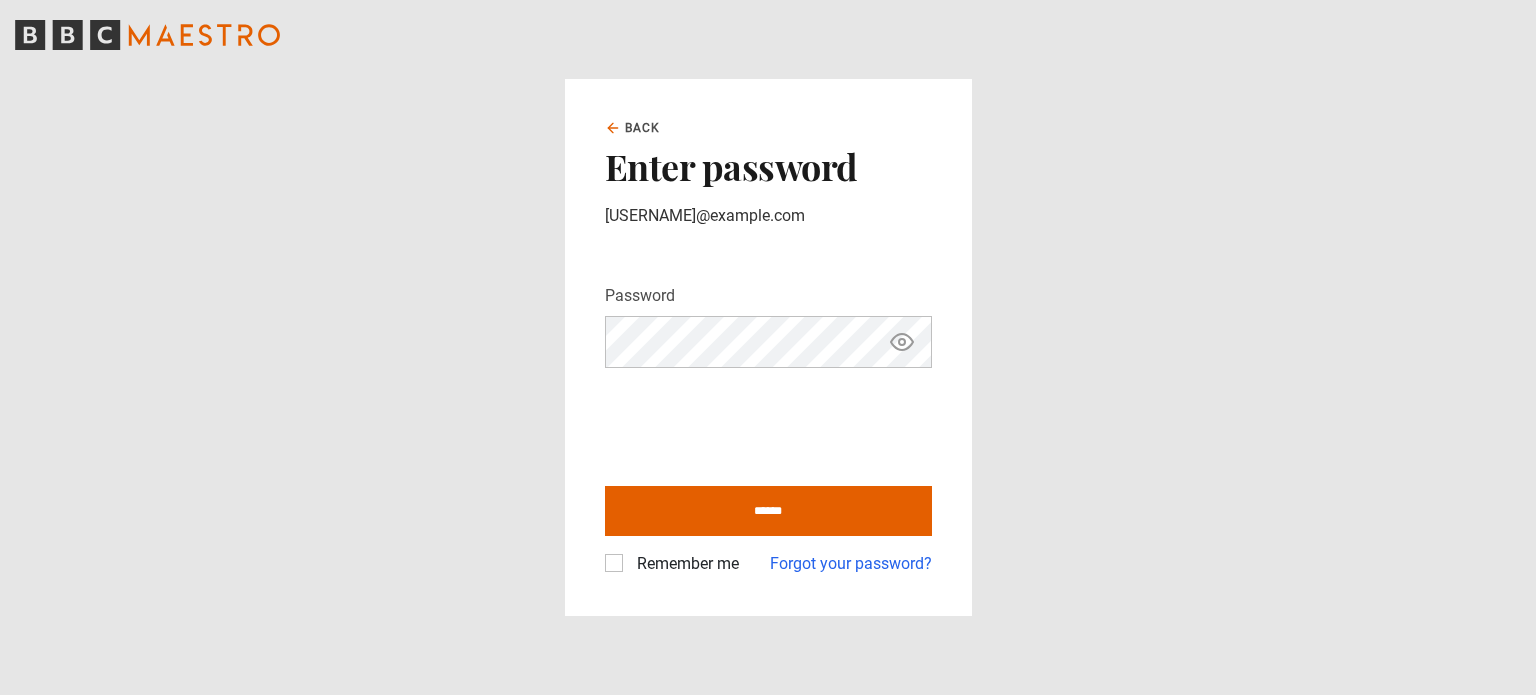 click 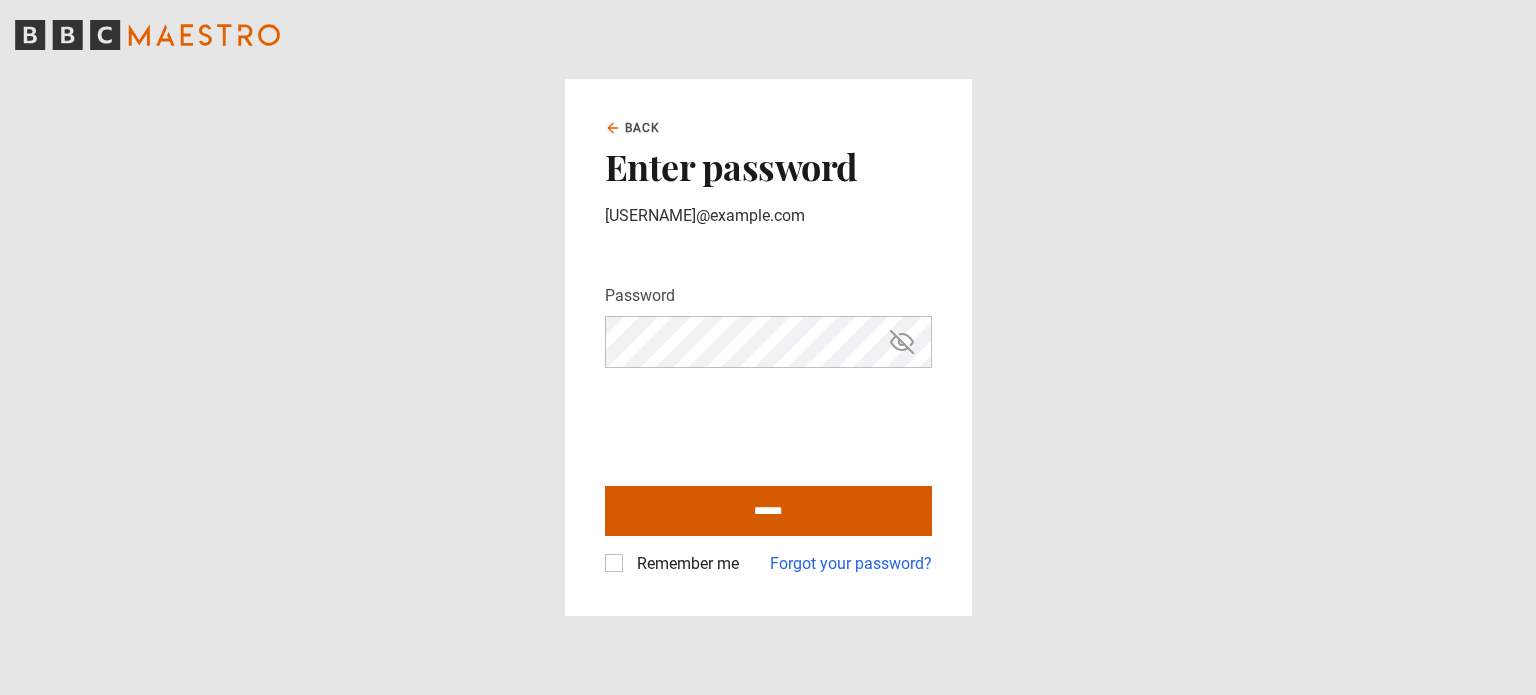 click on "******" at bounding box center [768, 511] 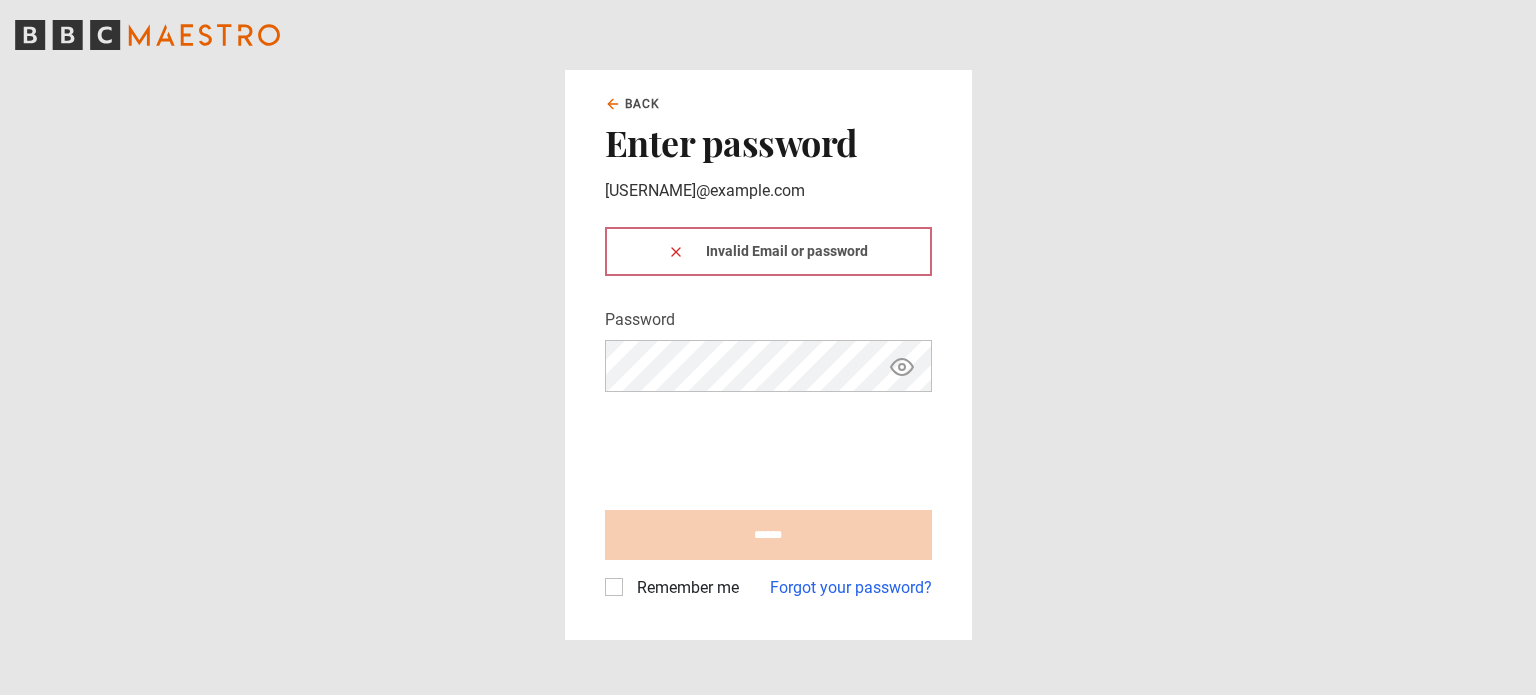 scroll, scrollTop: 0, scrollLeft: 0, axis: both 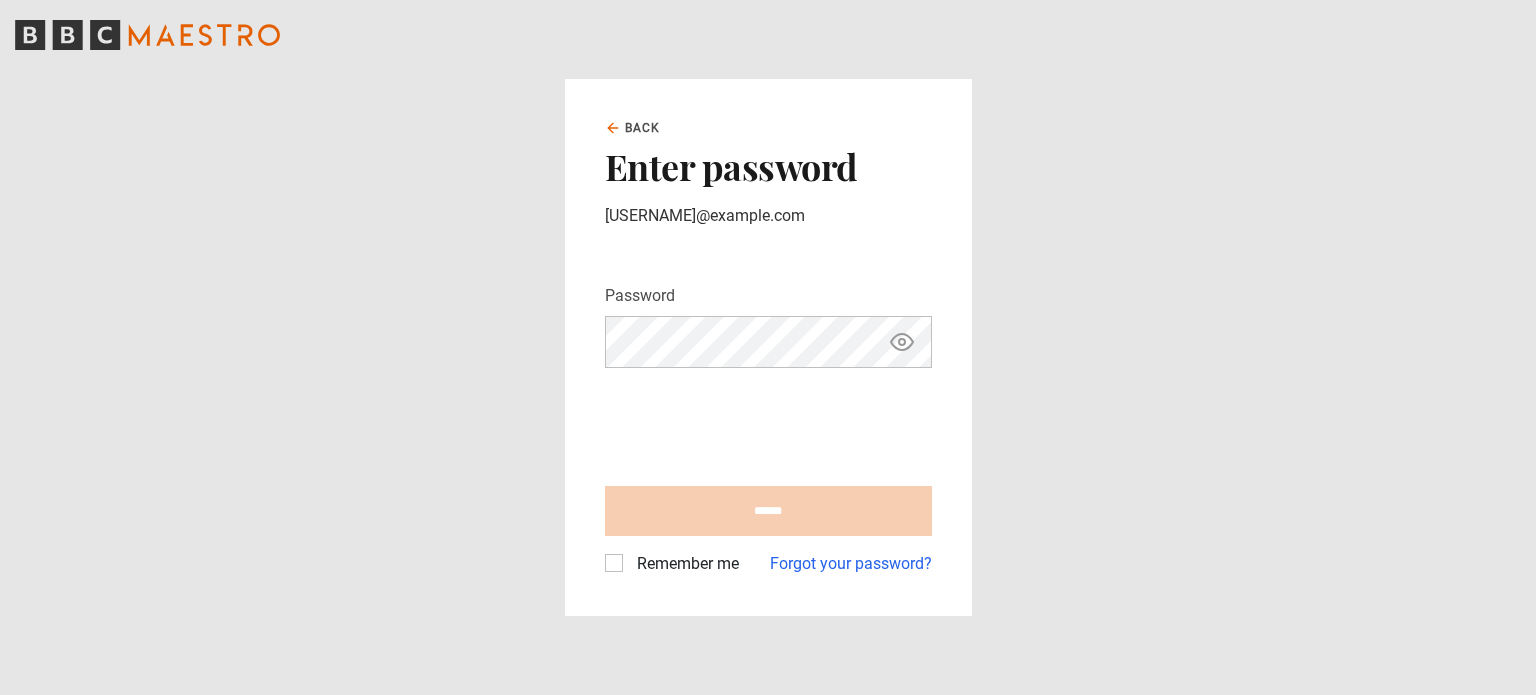 click on "ian@ipdwatts.com" at bounding box center (768, 216) 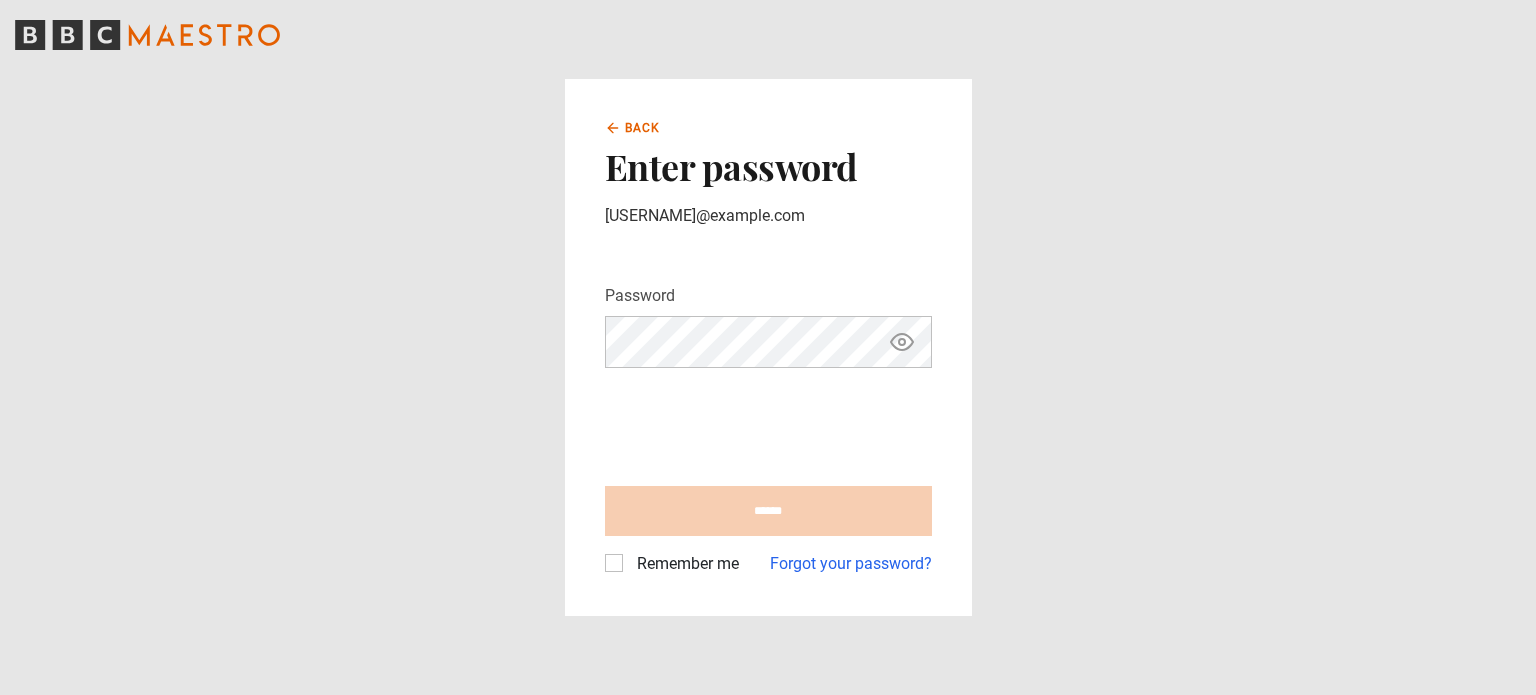 click on "Back" at bounding box center (643, 128) 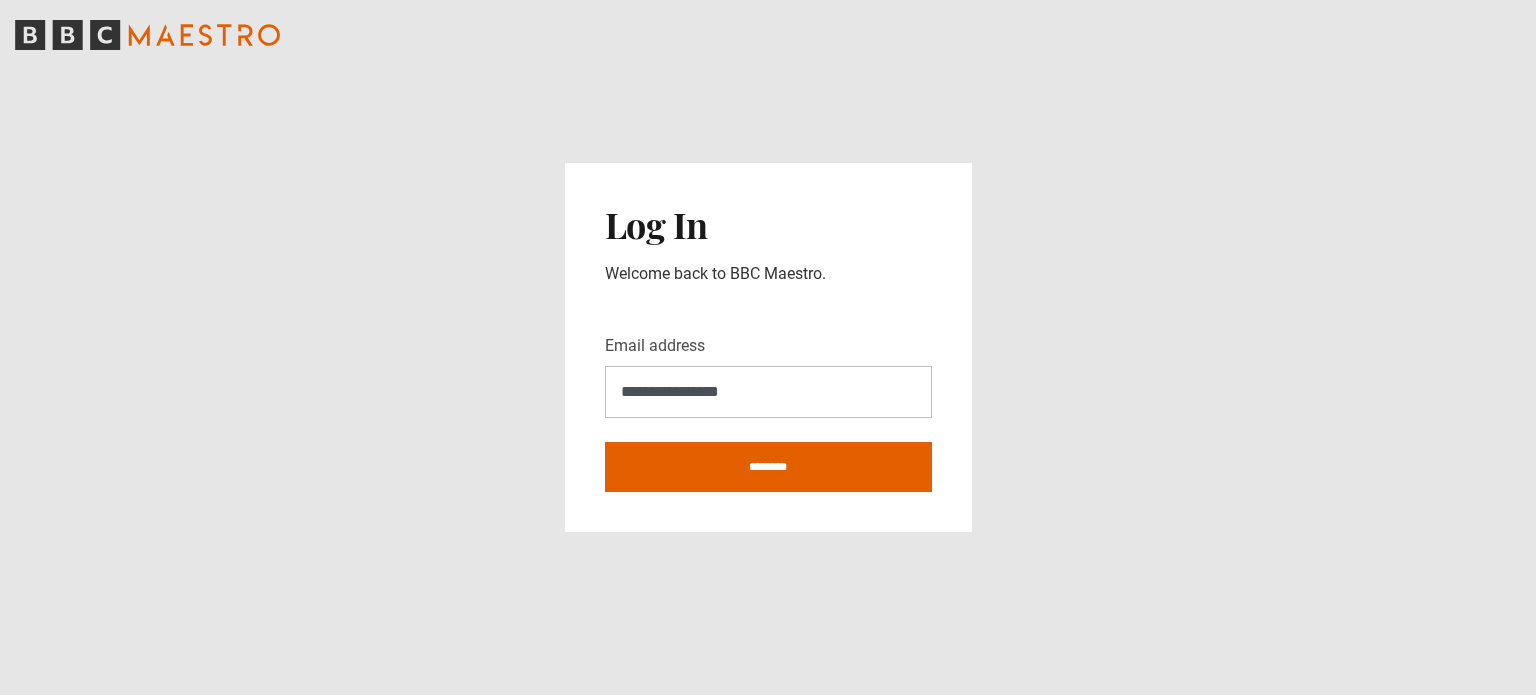 scroll, scrollTop: 0, scrollLeft: 0, axis: both 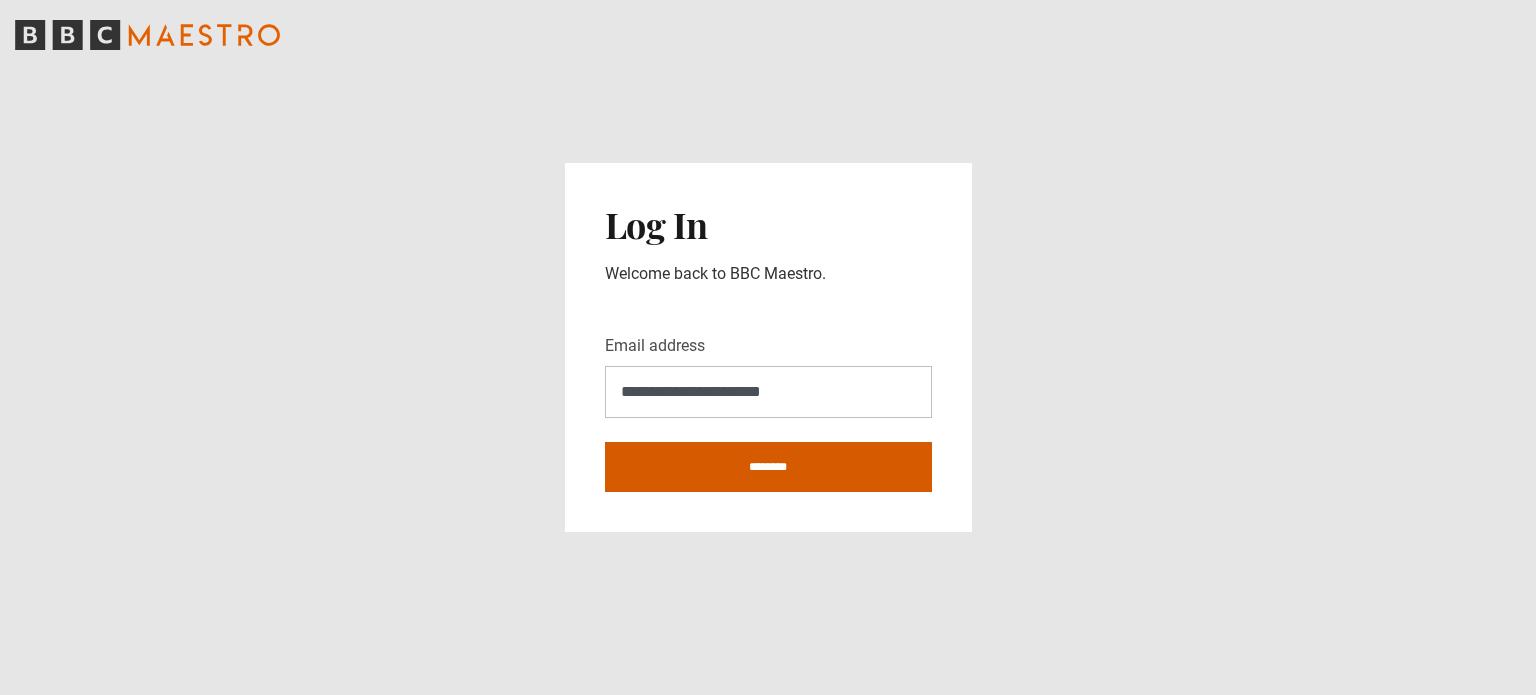 type on "**********" 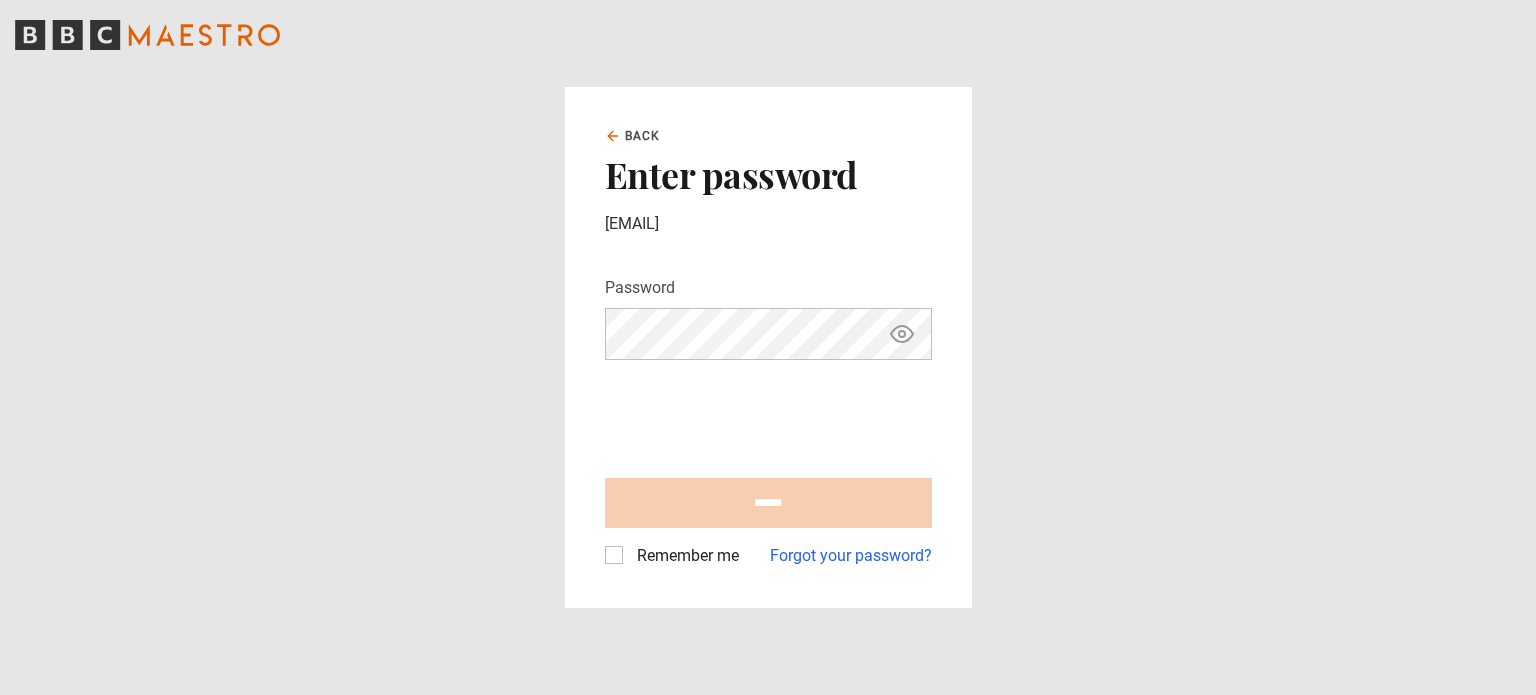 scroll, scrollTop: 0, scrollLeft: 0, axis: both 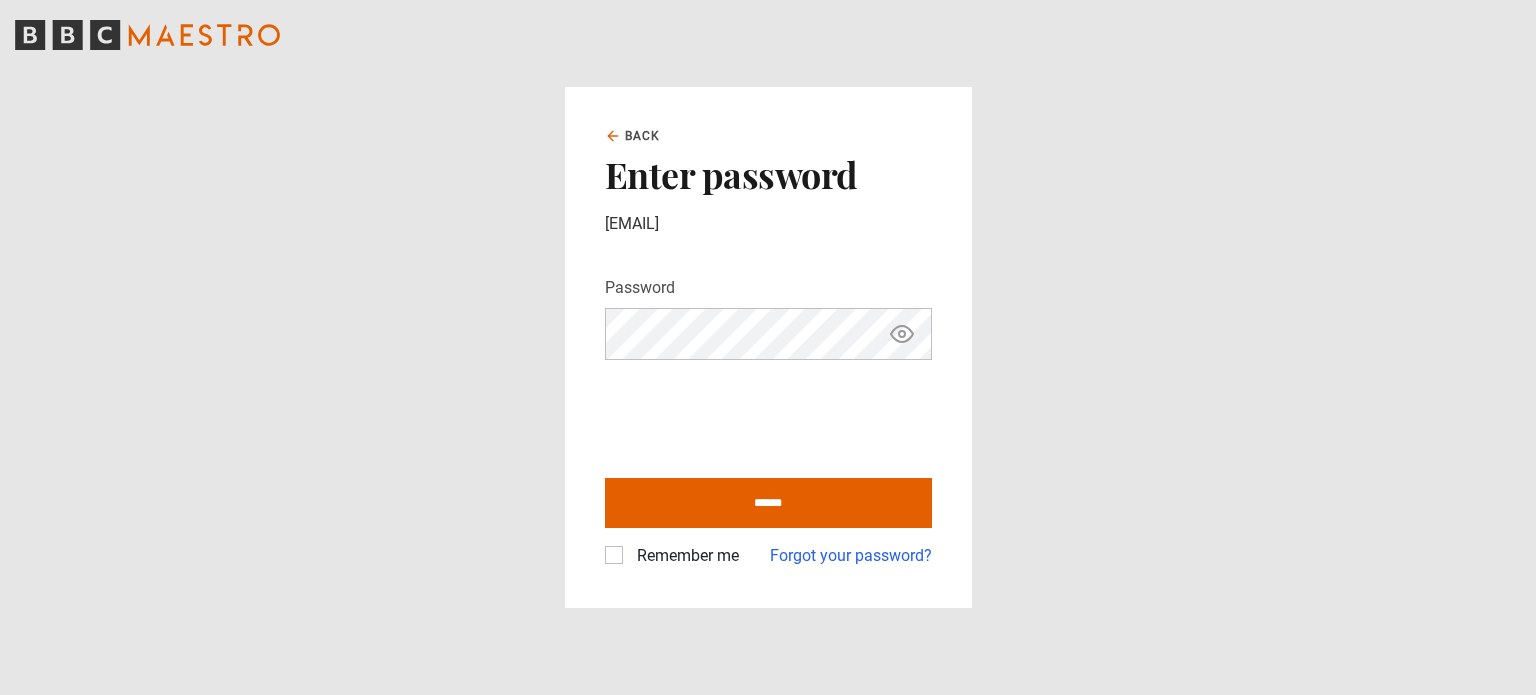 click 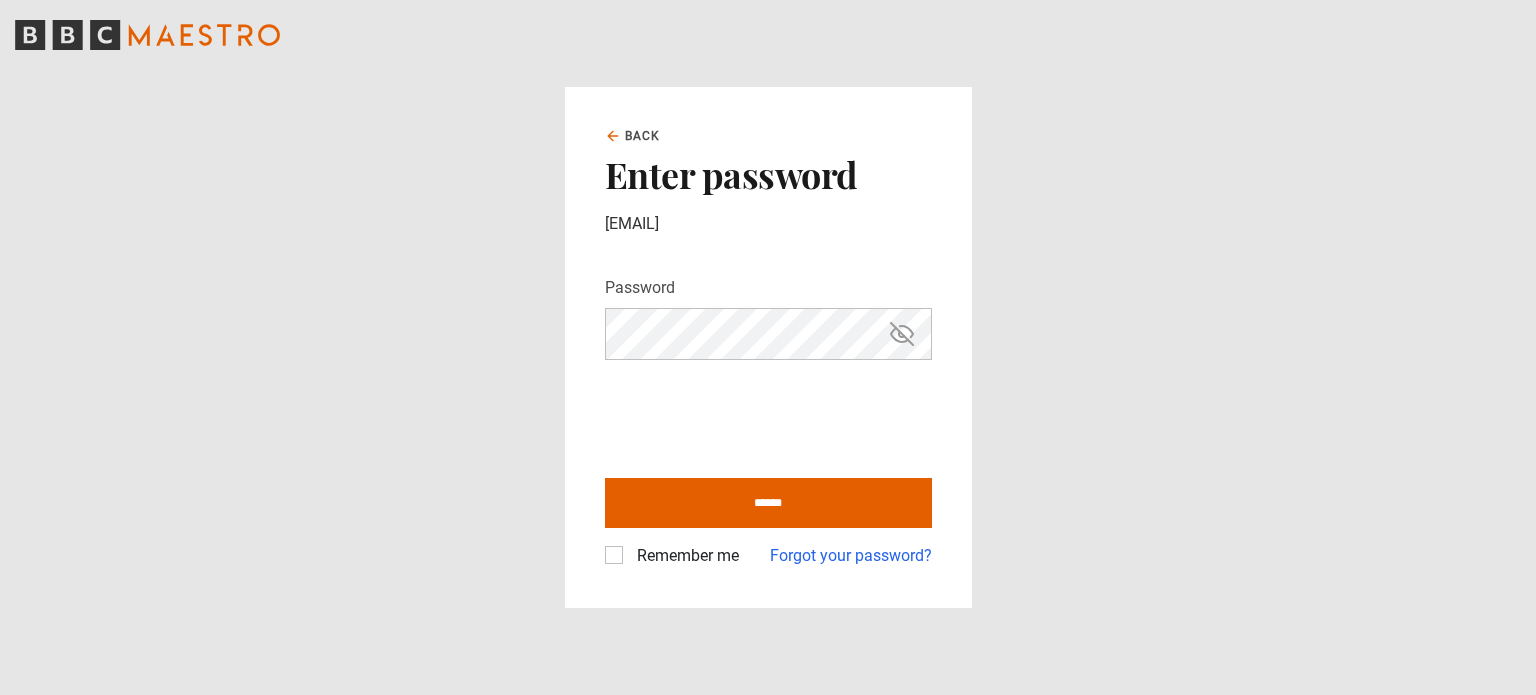 click on "Remember me" at bounding box center [684, 556] 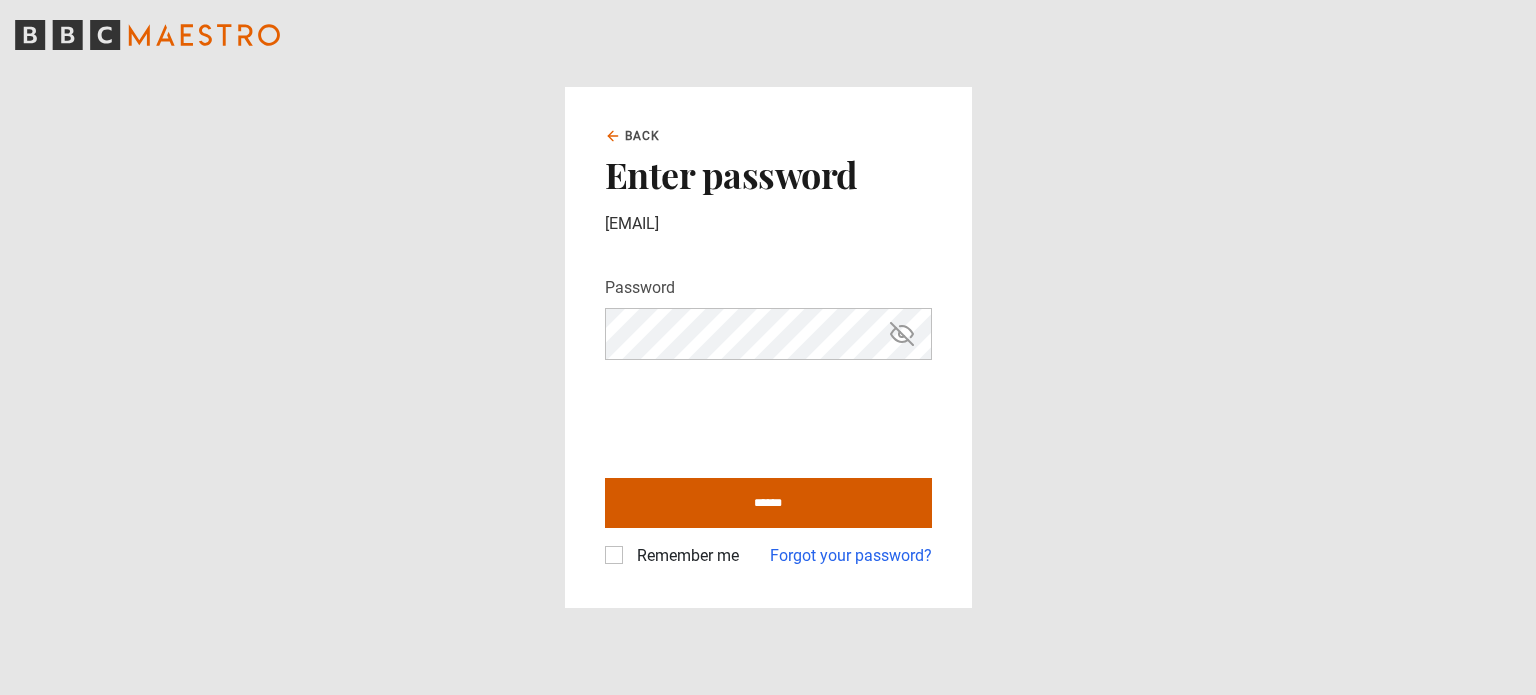 click on "******" at bounding box center [768, 503] 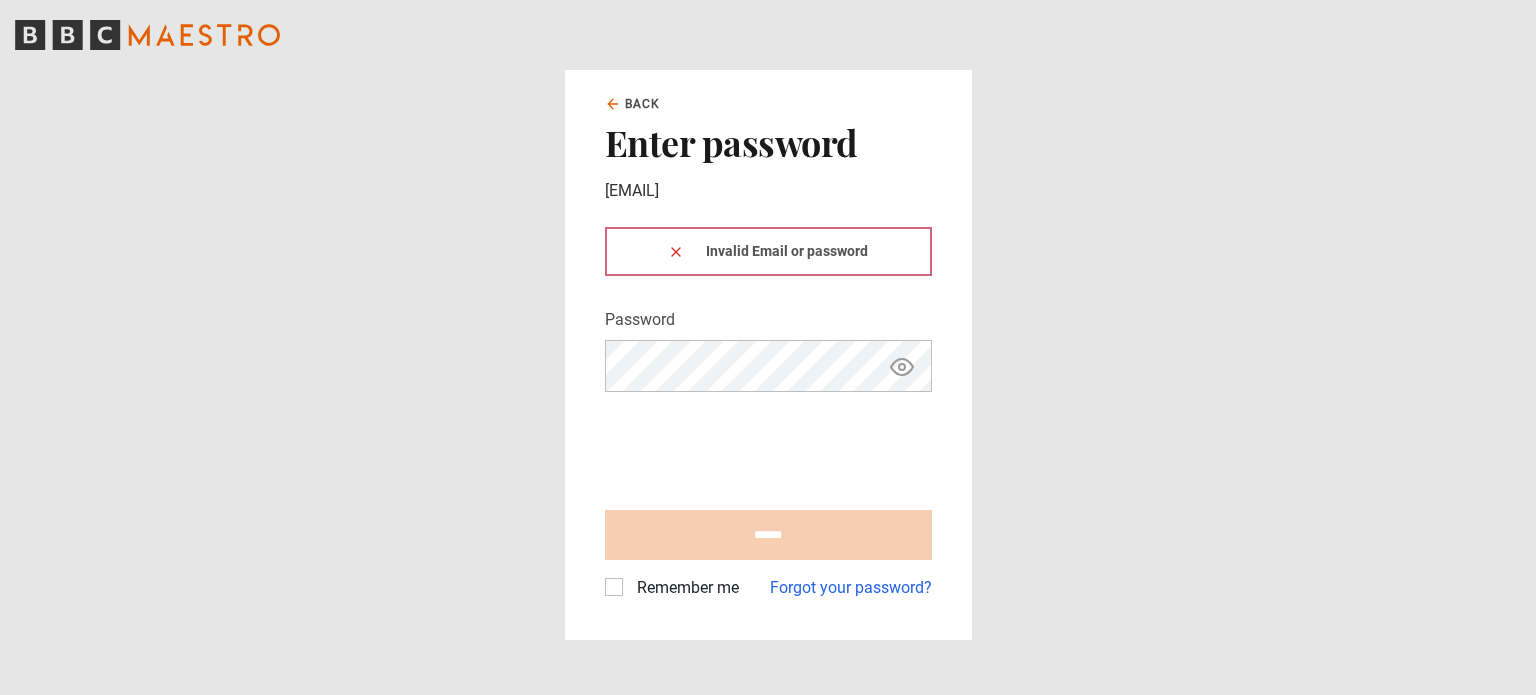 scroll, scrollTop: 0, scrollLeft: 0, axis: both 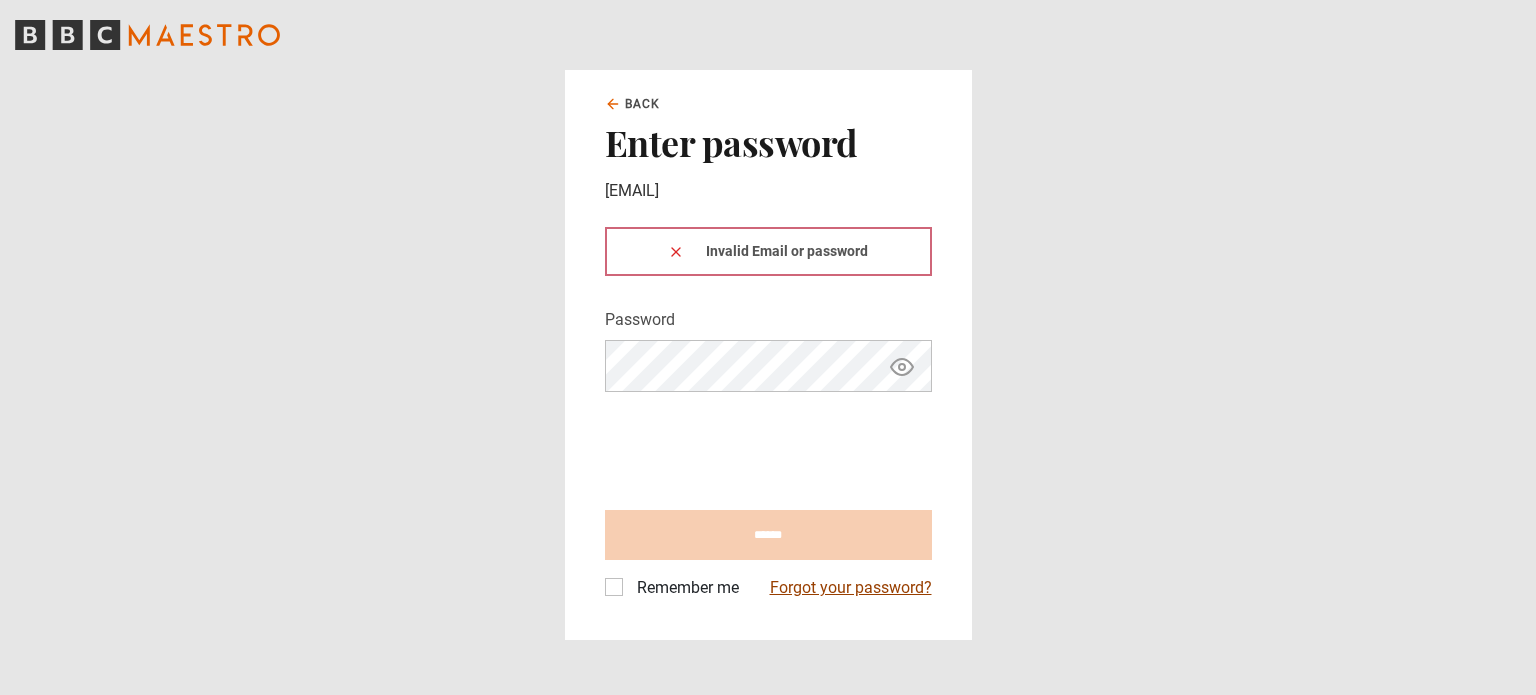 click on "Forgot your password?" at bounding box center [851, 588] 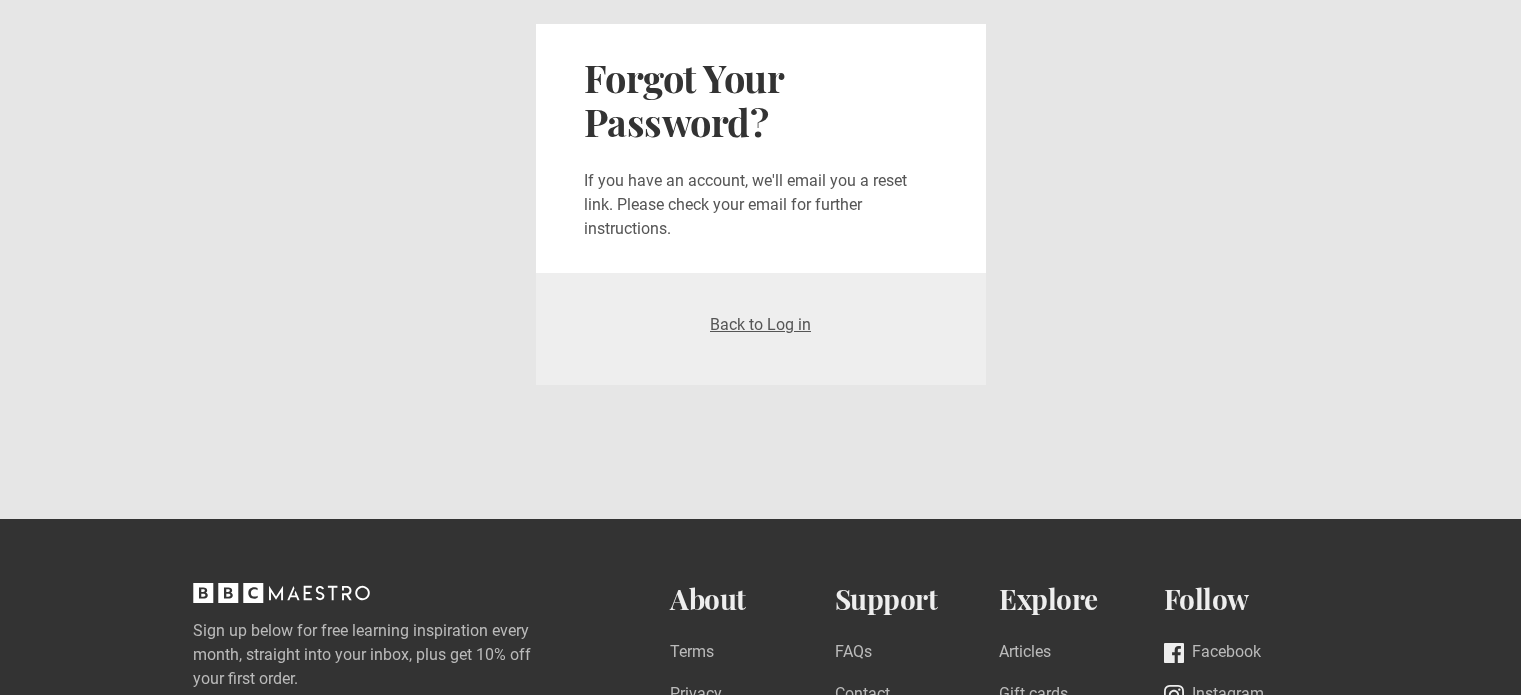 scroll, scrollTop: 0, scrollLeft: 0, axis: both 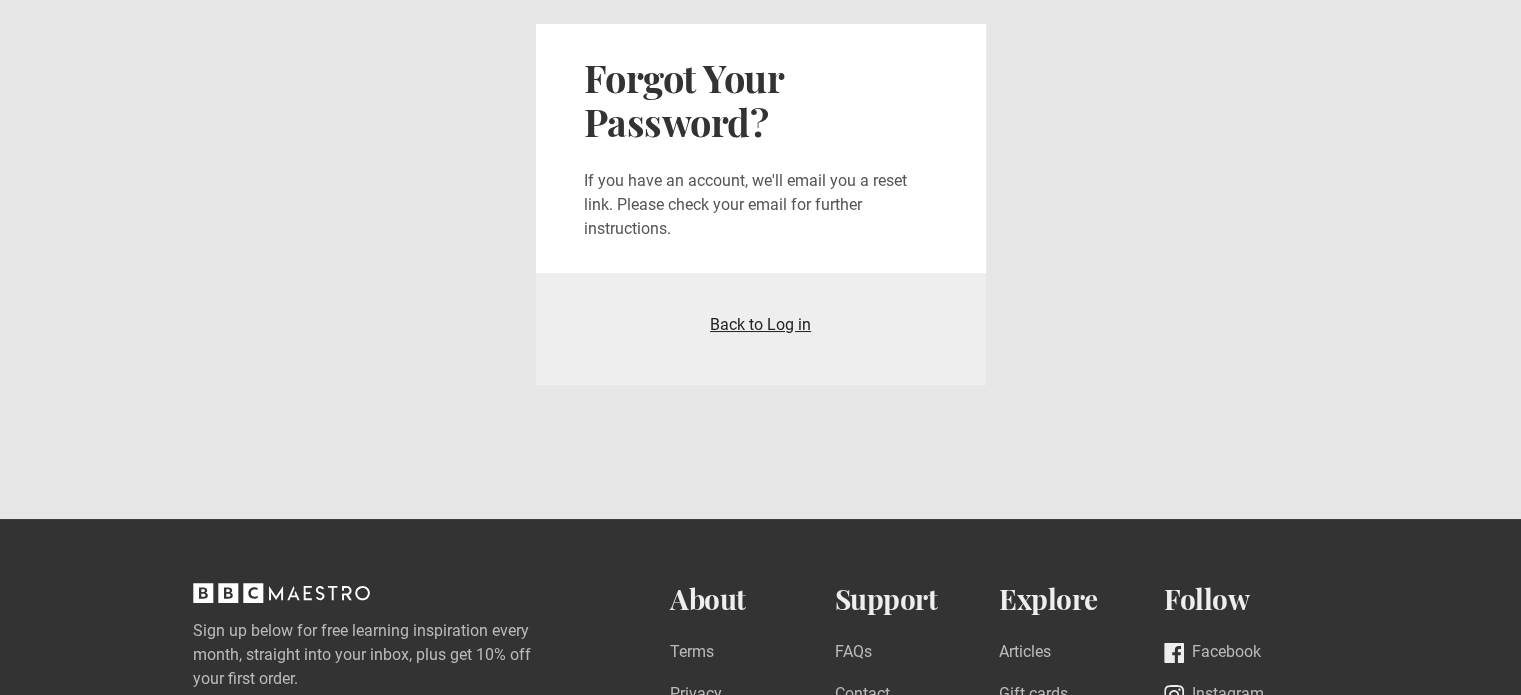 click on "Back to Log in" at bounding box center [760, 324] 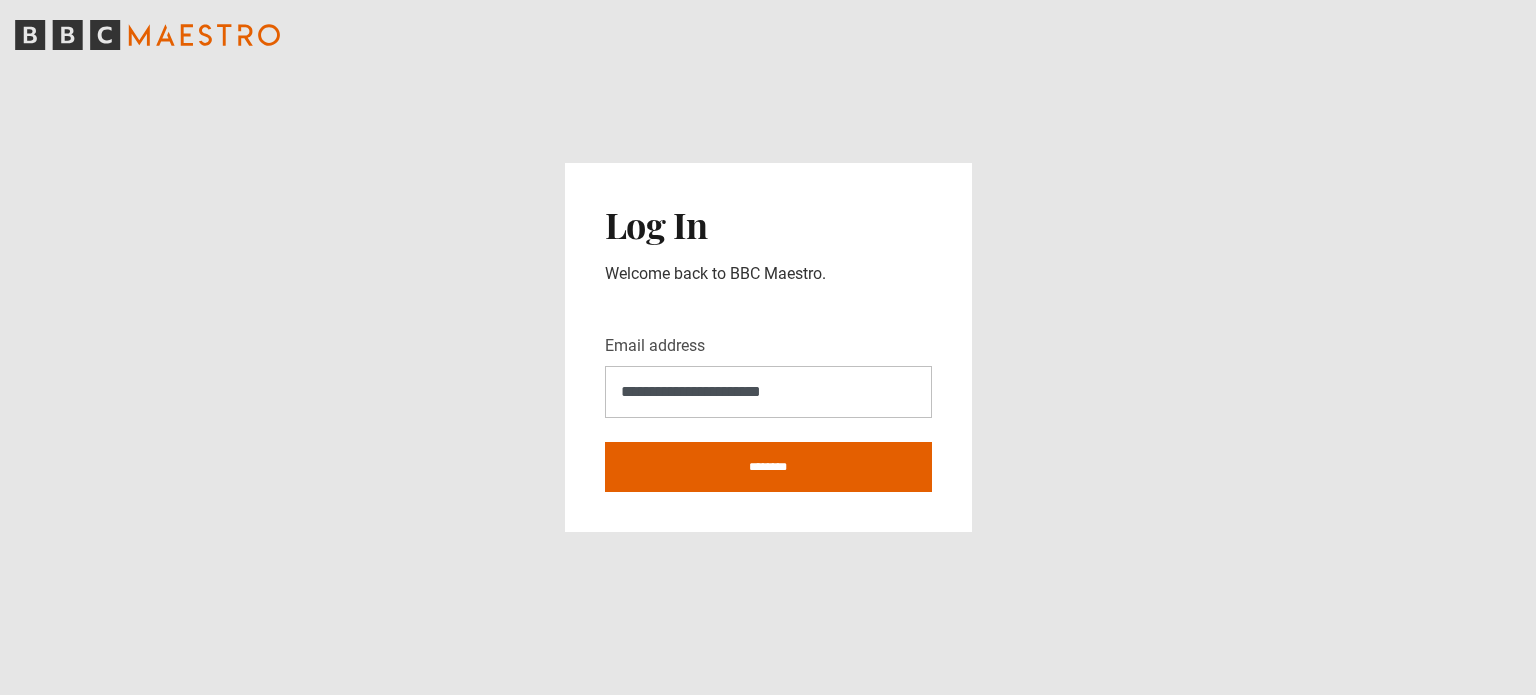 scroll, scrollTop: 0, scrollLeft: 0, axis: both 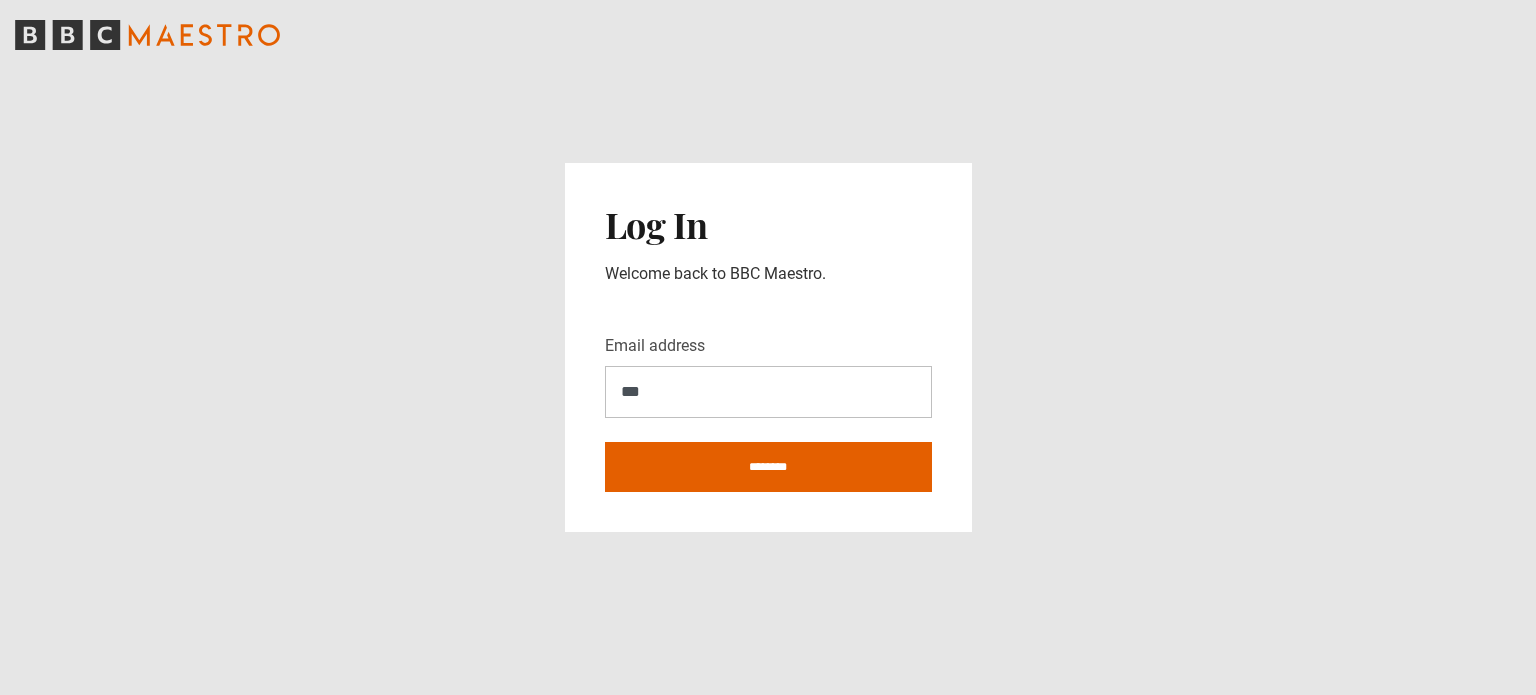 type on "**********" 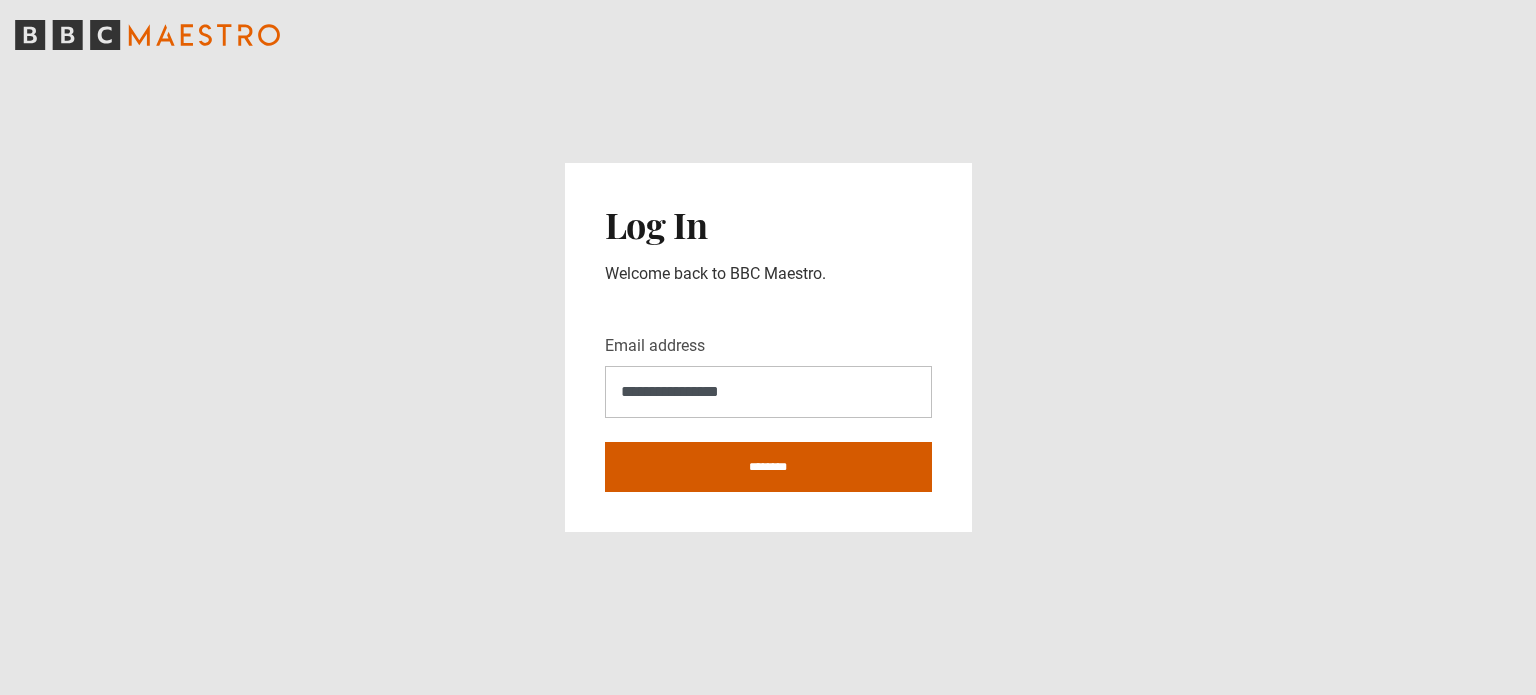 click on "********" at bounding box center (768, 467) 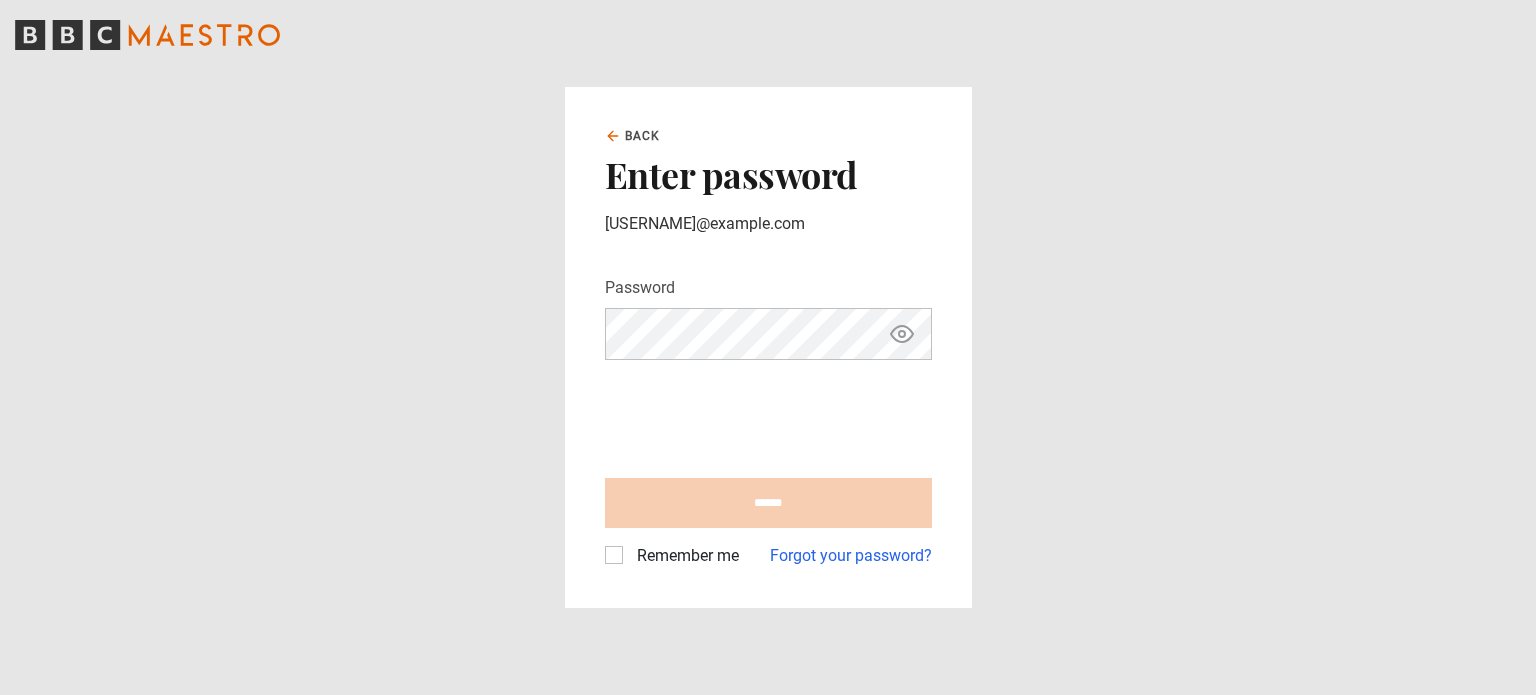 scroll, scrollTop: 0, scrollLeft: 0, axis: both 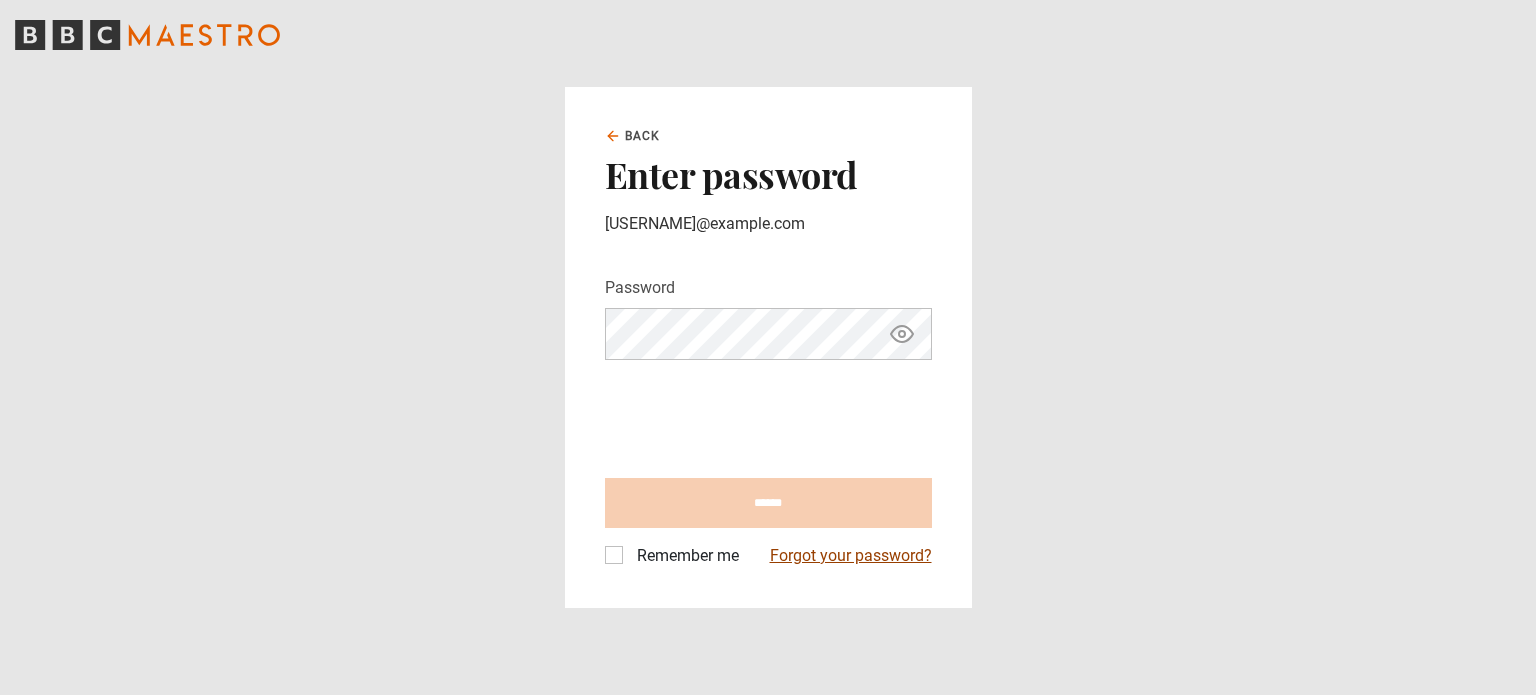click on "Forgot your password?" at bounding box center [851, 556] 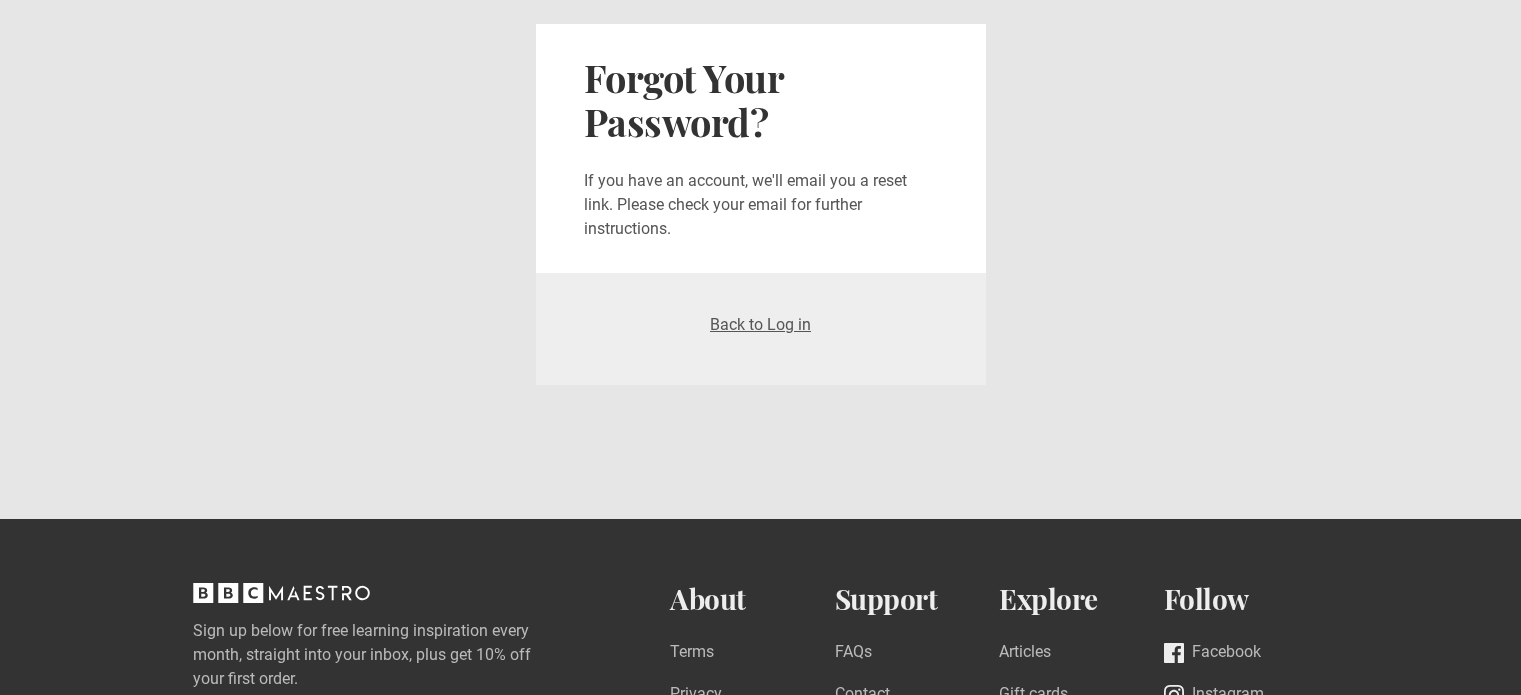 scroll, scrollTop: 0, scrollLeft: 0, axis: both 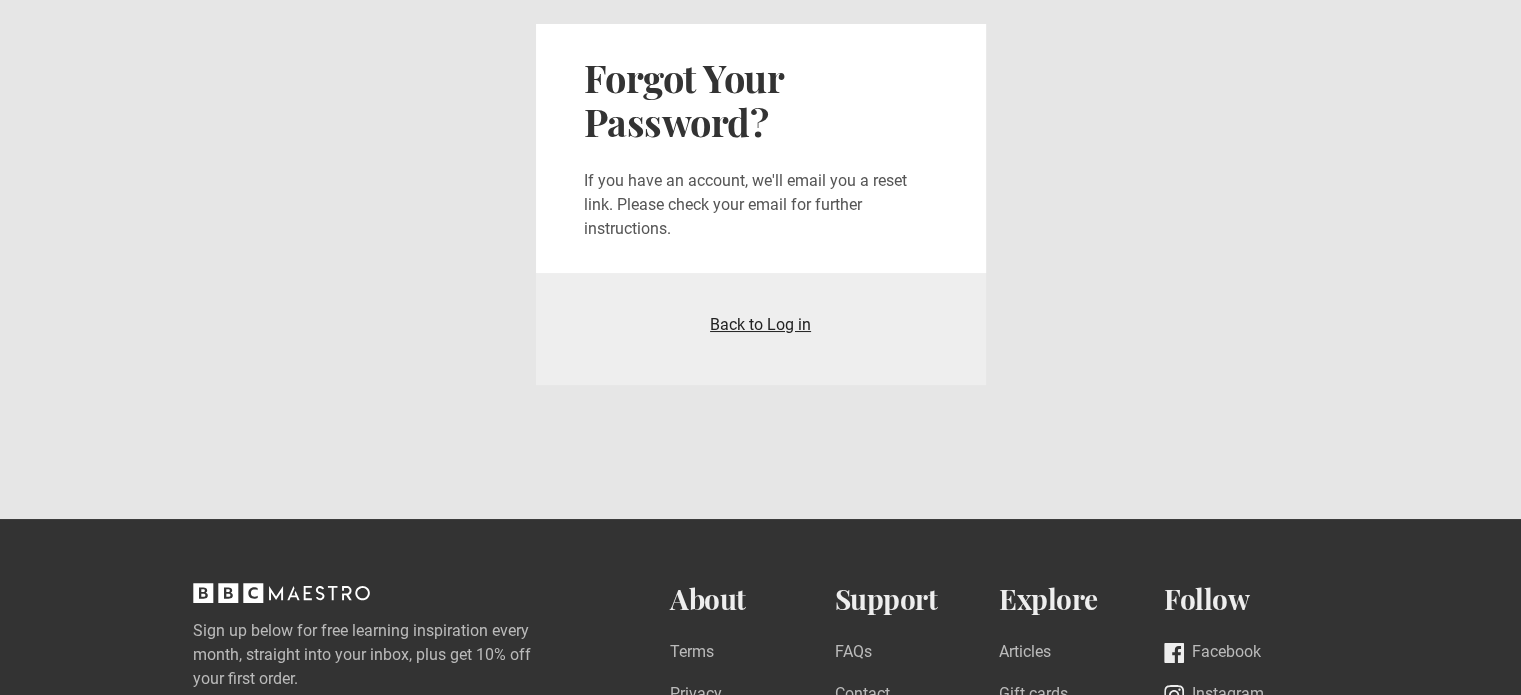 click on "Back to Log in" at bounding box center (760, 324) 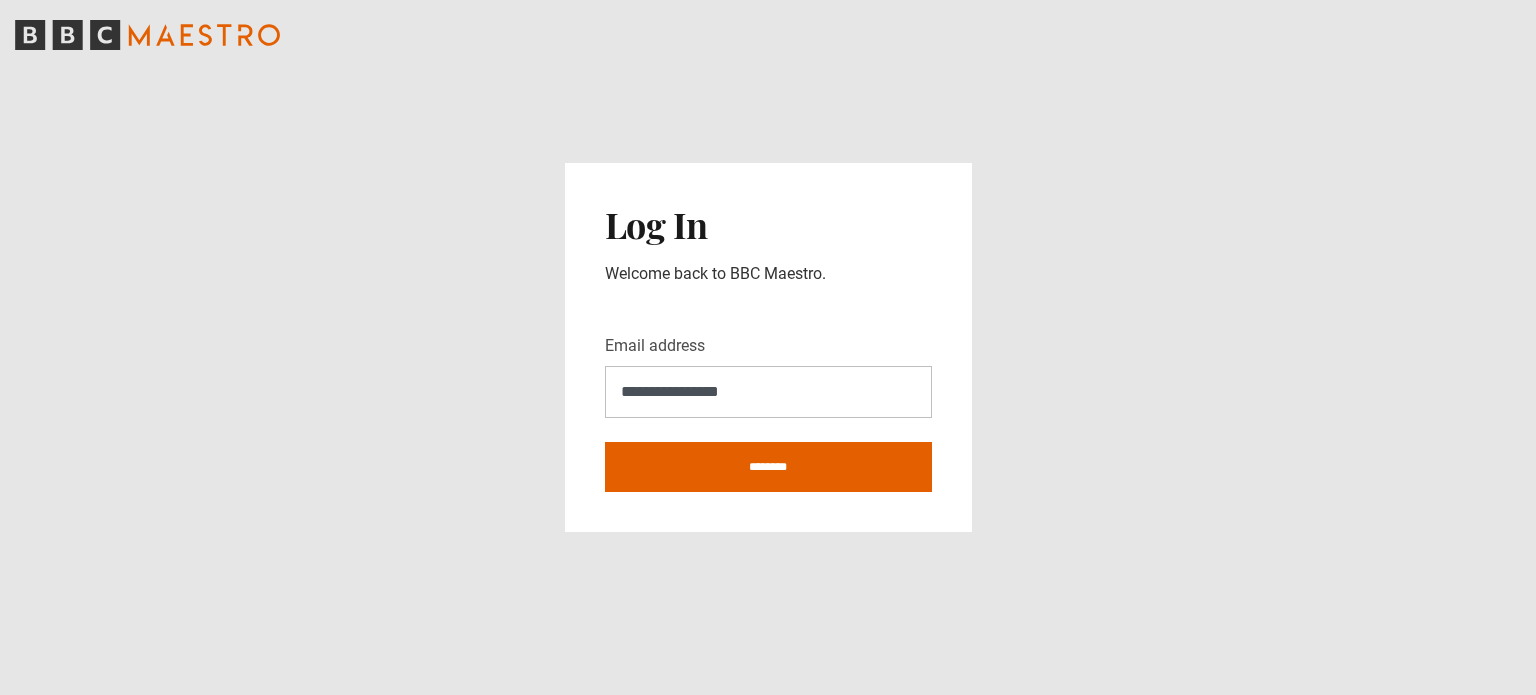 scroll, scrollTop: 0, scrollLeft: 0, axis: both 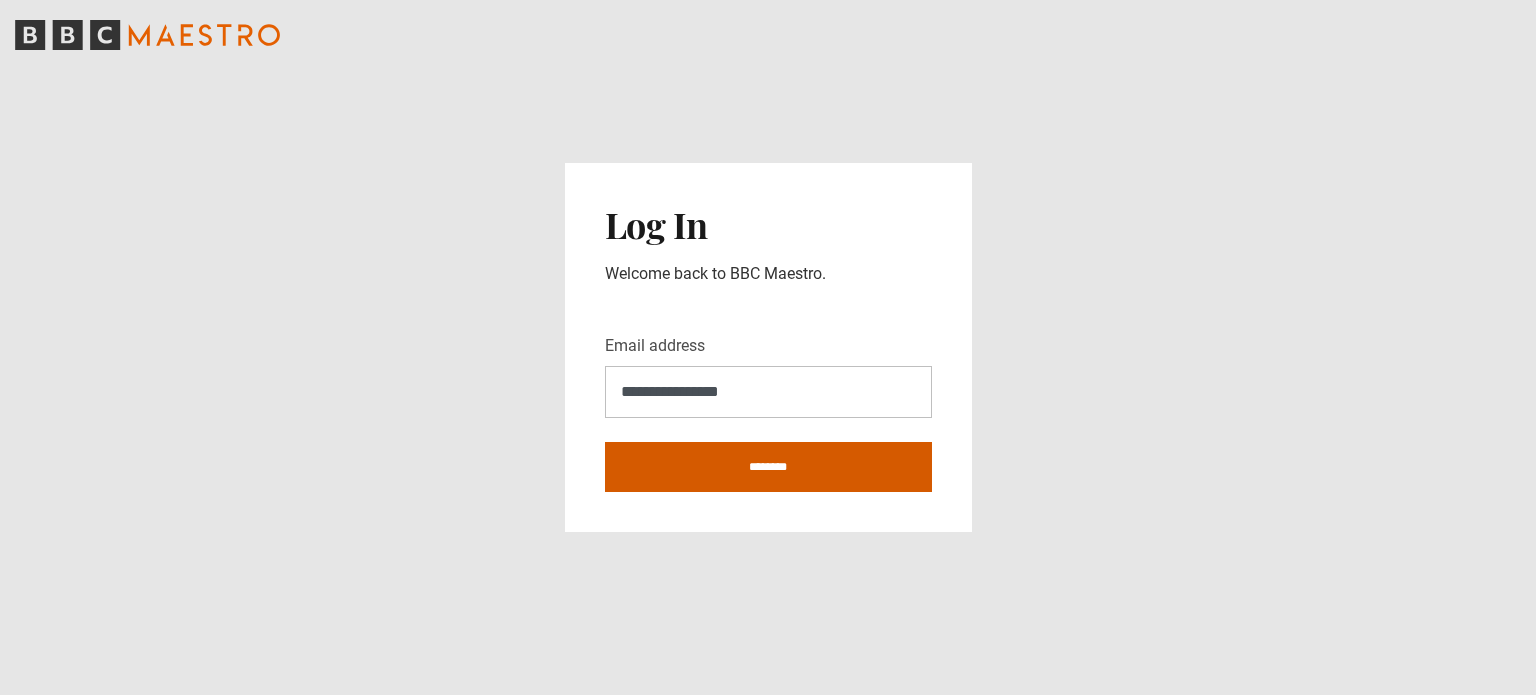 click on "********" at bounding box center [768, 467] 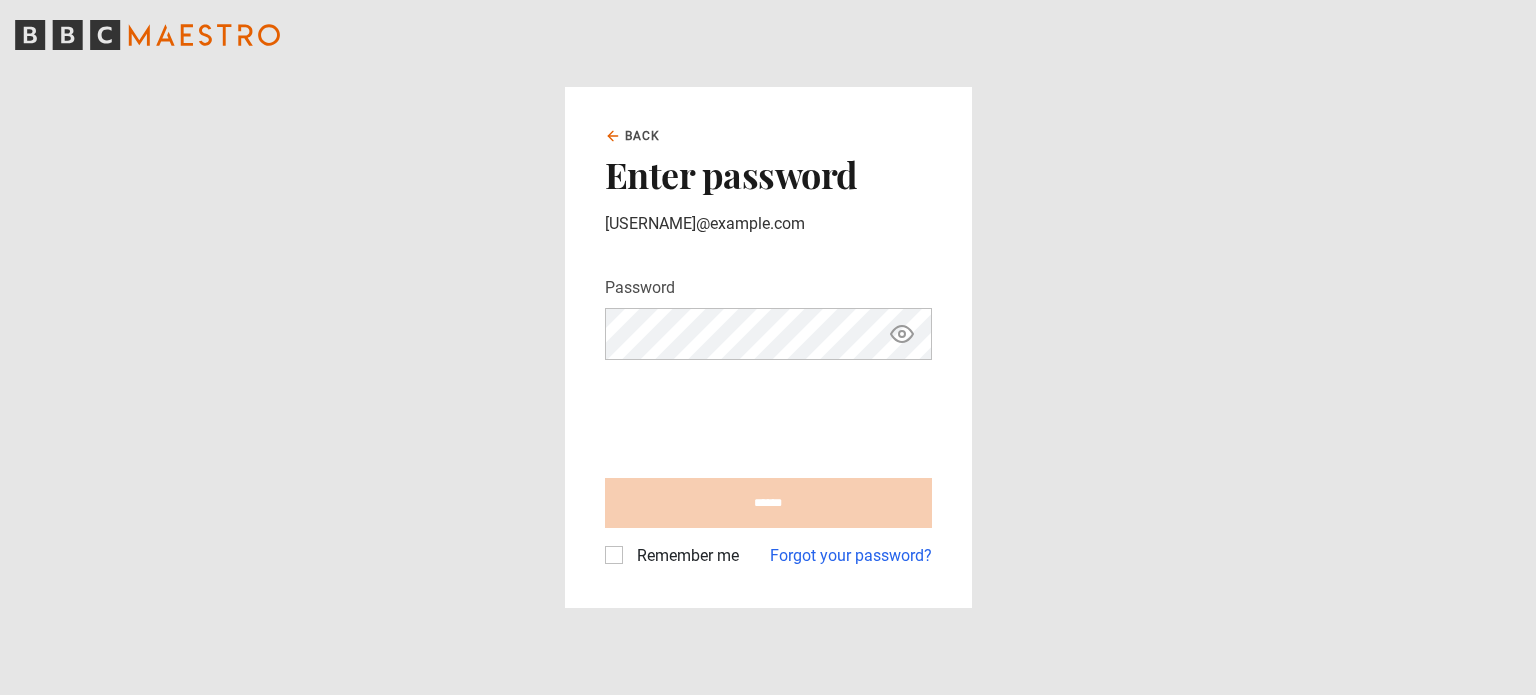 scroll, scrollTop: 0, scrollLeft: 0, axis: both 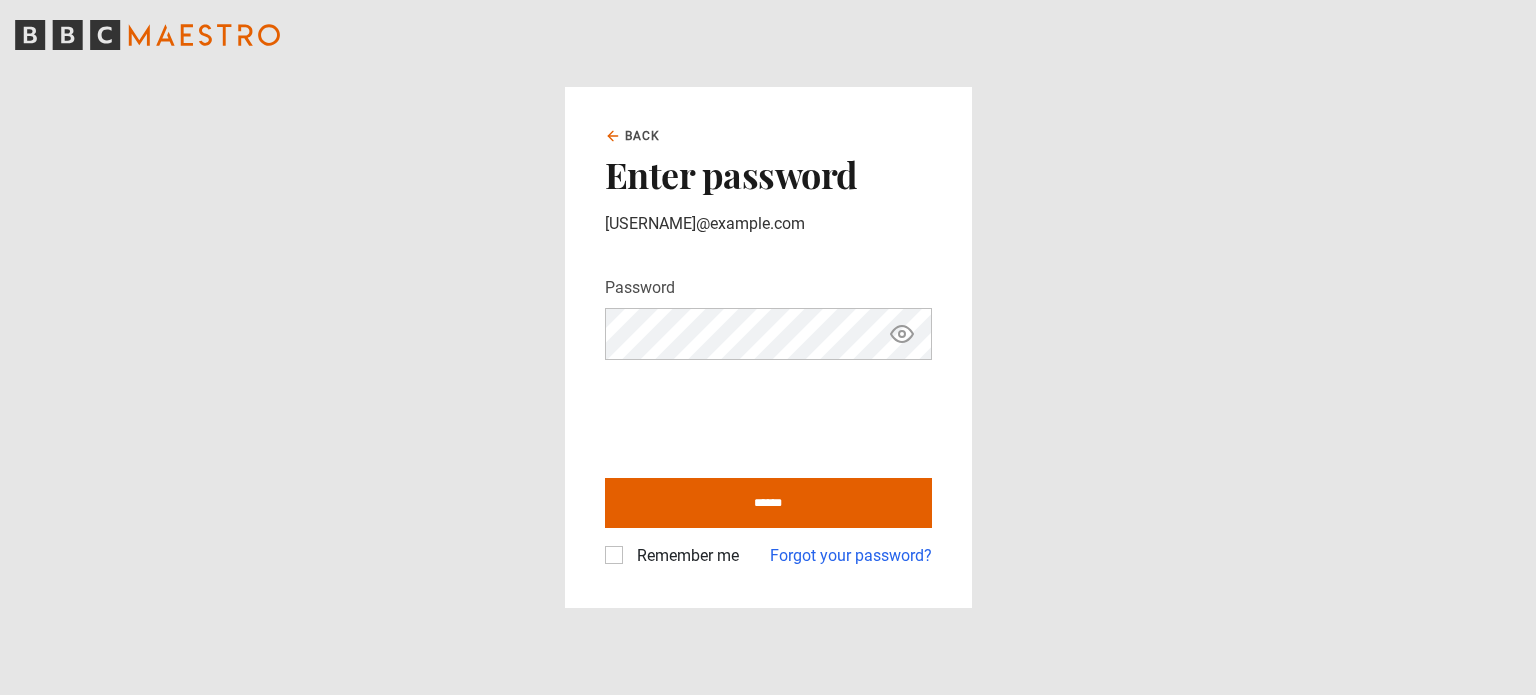click on "Remember me" at bounding box center (684, 556) 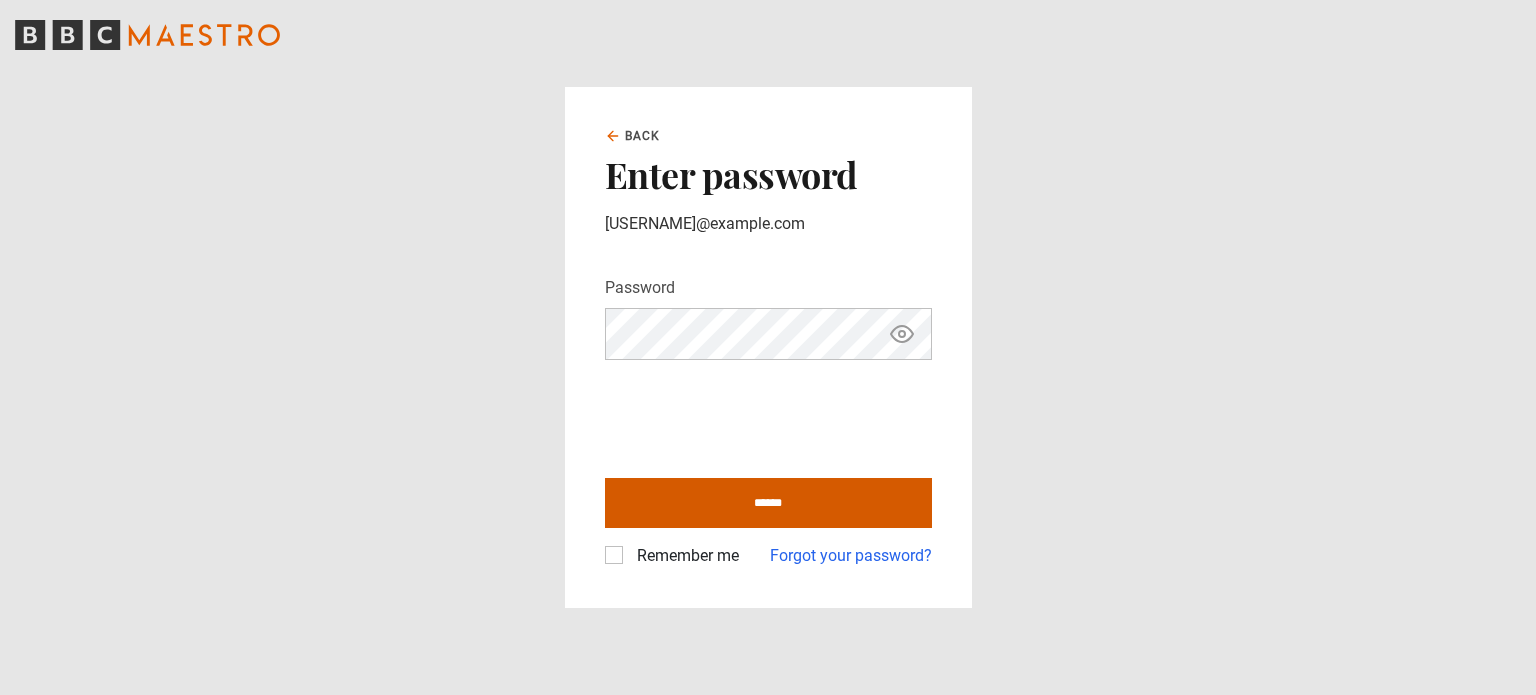 click on "******" at bounding box center (768, 503) 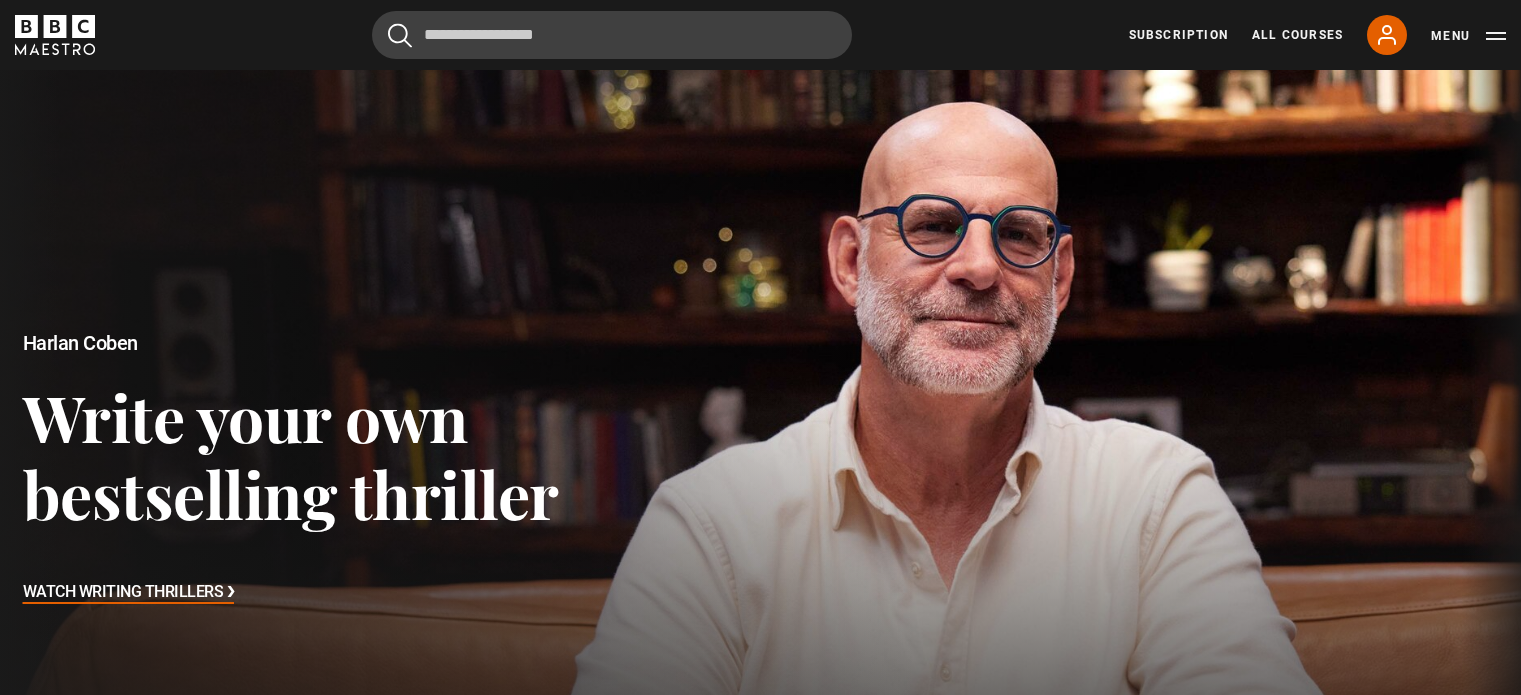 scroll, scrollTop: 0, scrollLeft: 0, axis: both 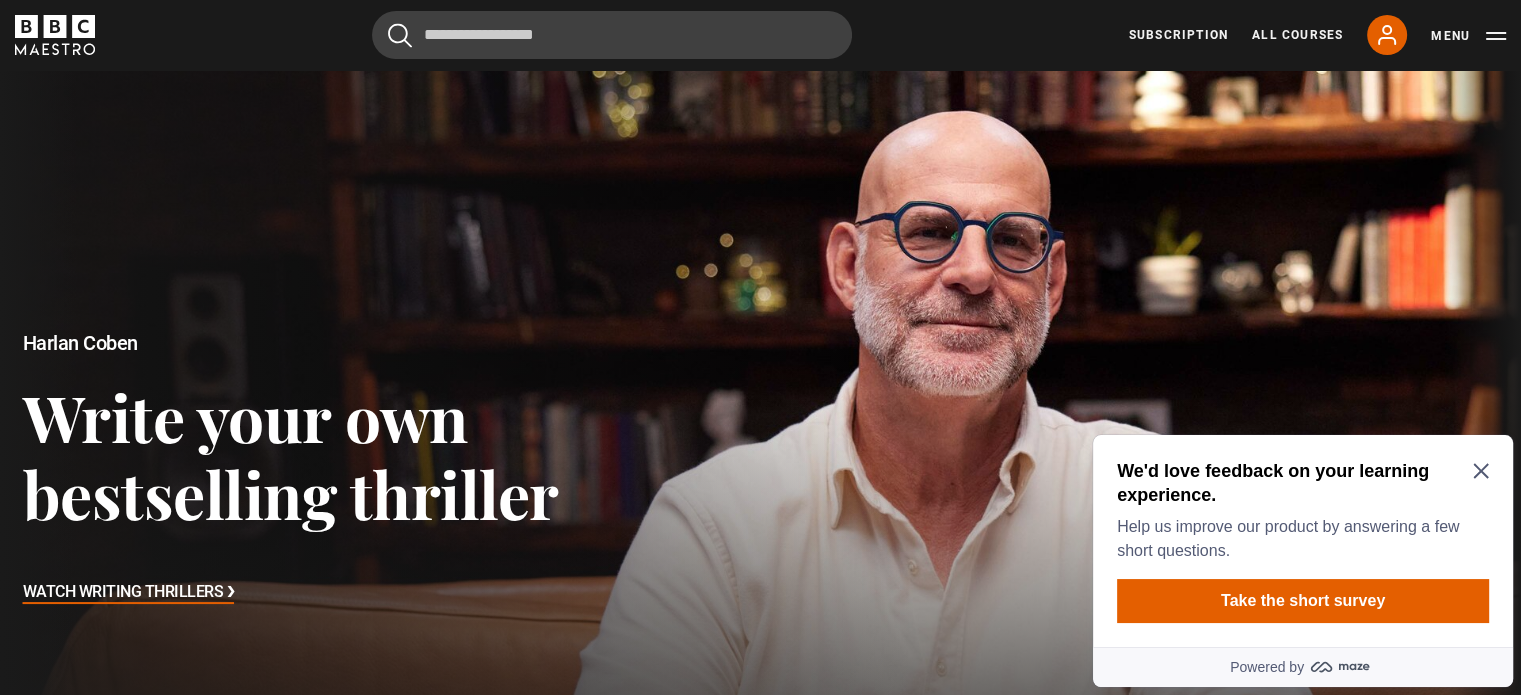 click 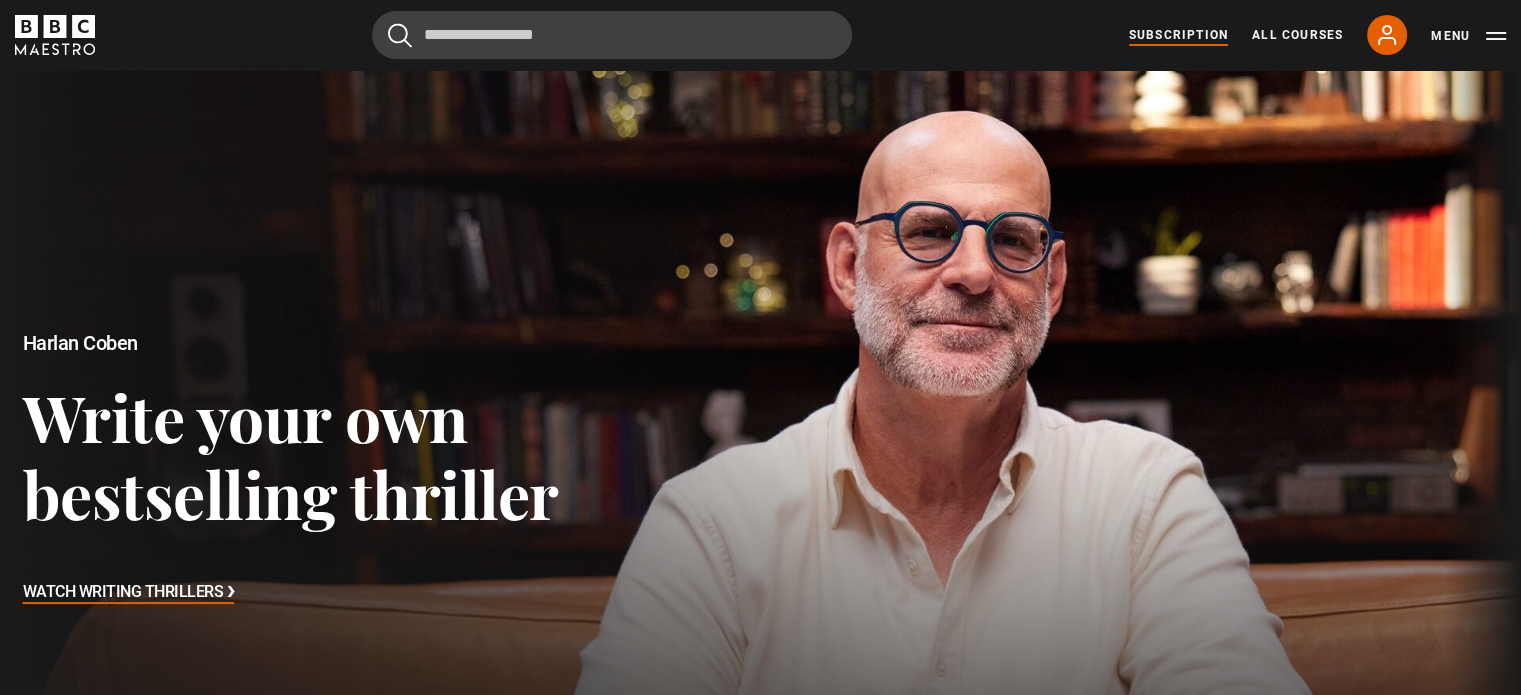 click on "Subscription" at bounding box center [1178, 35] 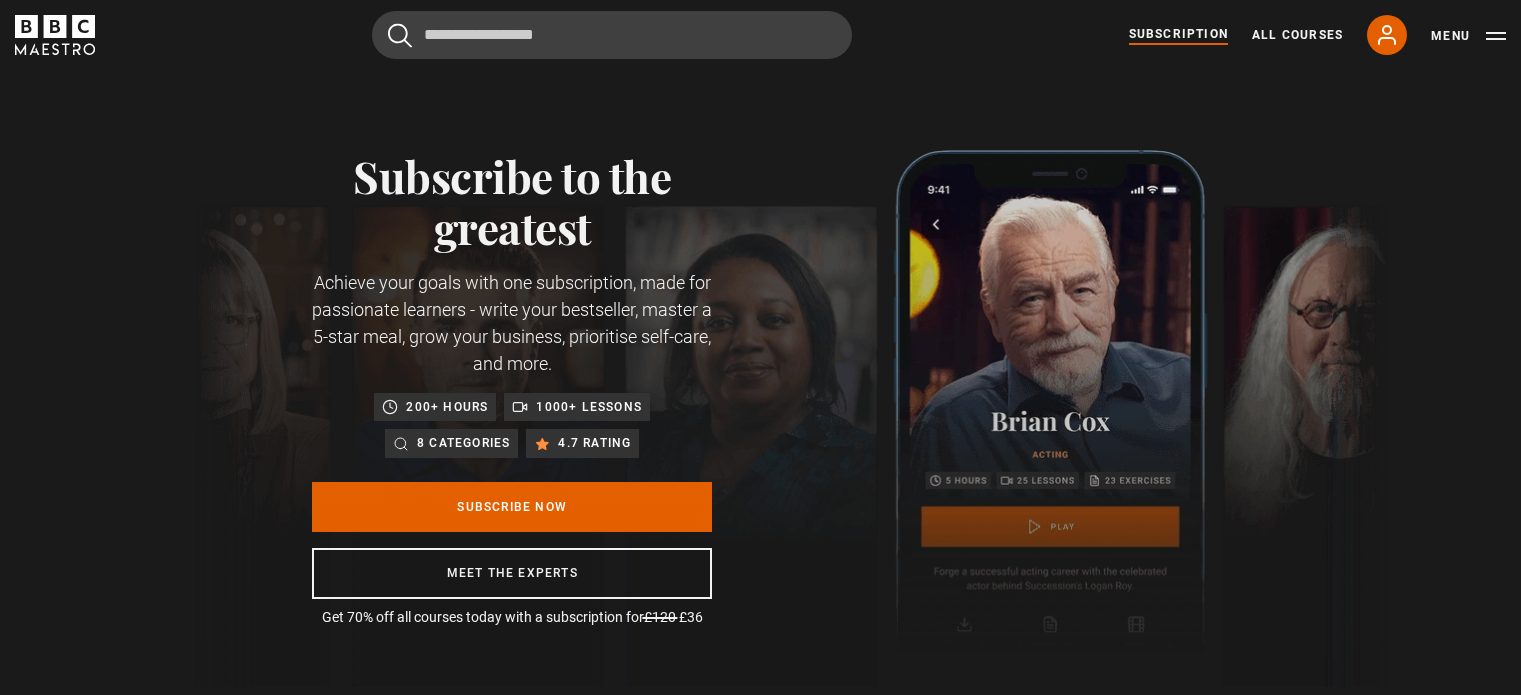 scroll, scrollTop: 0, scrollLeft: 0, axis: both 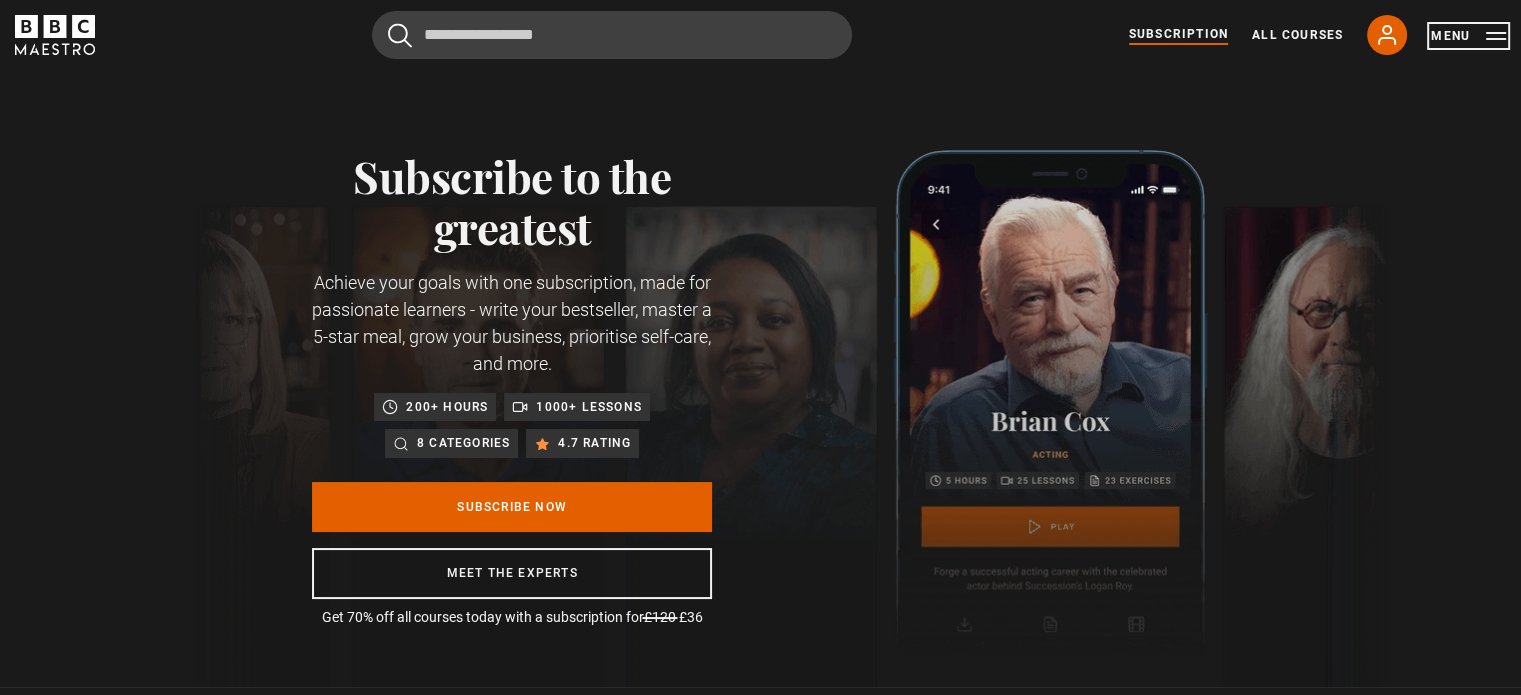click on "Menu" at bounding box center (1468, 36) 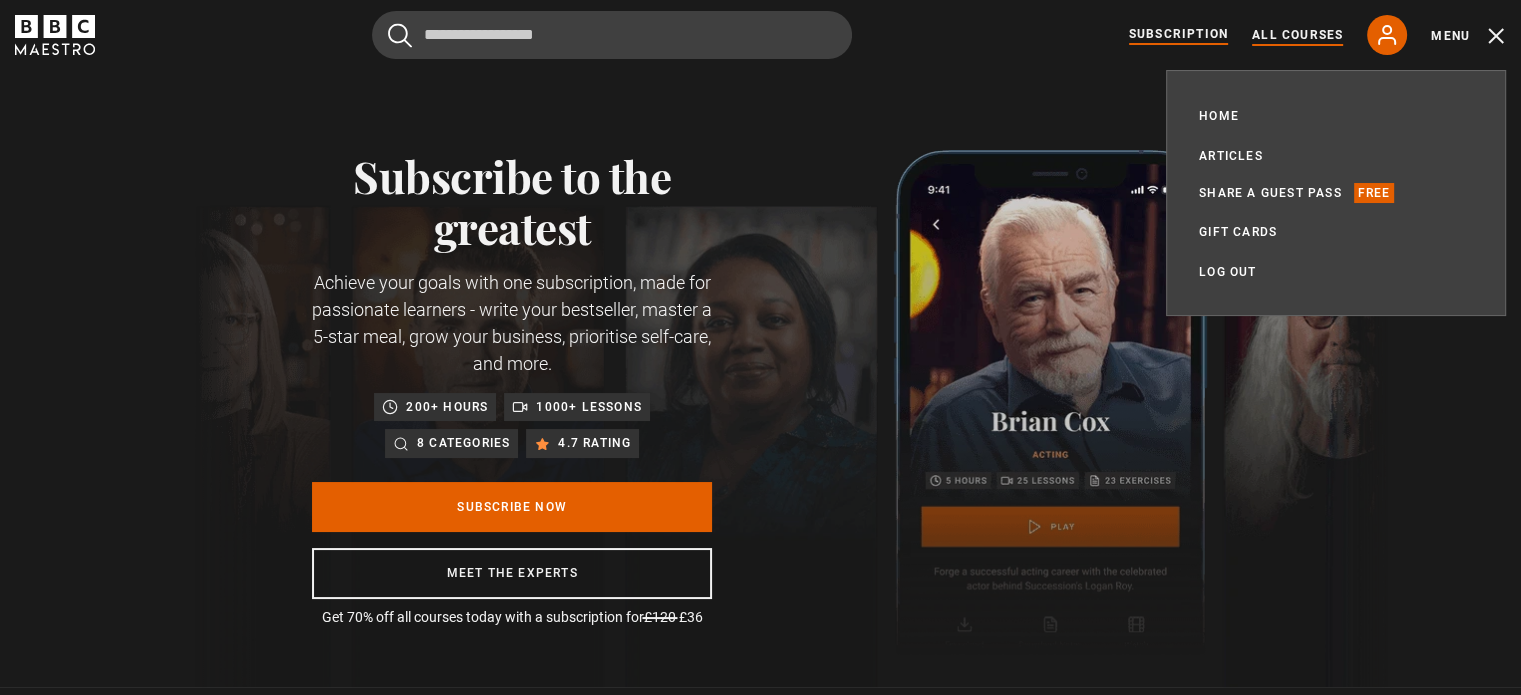 click on "All Courses" at bounding box center (1297, 35) 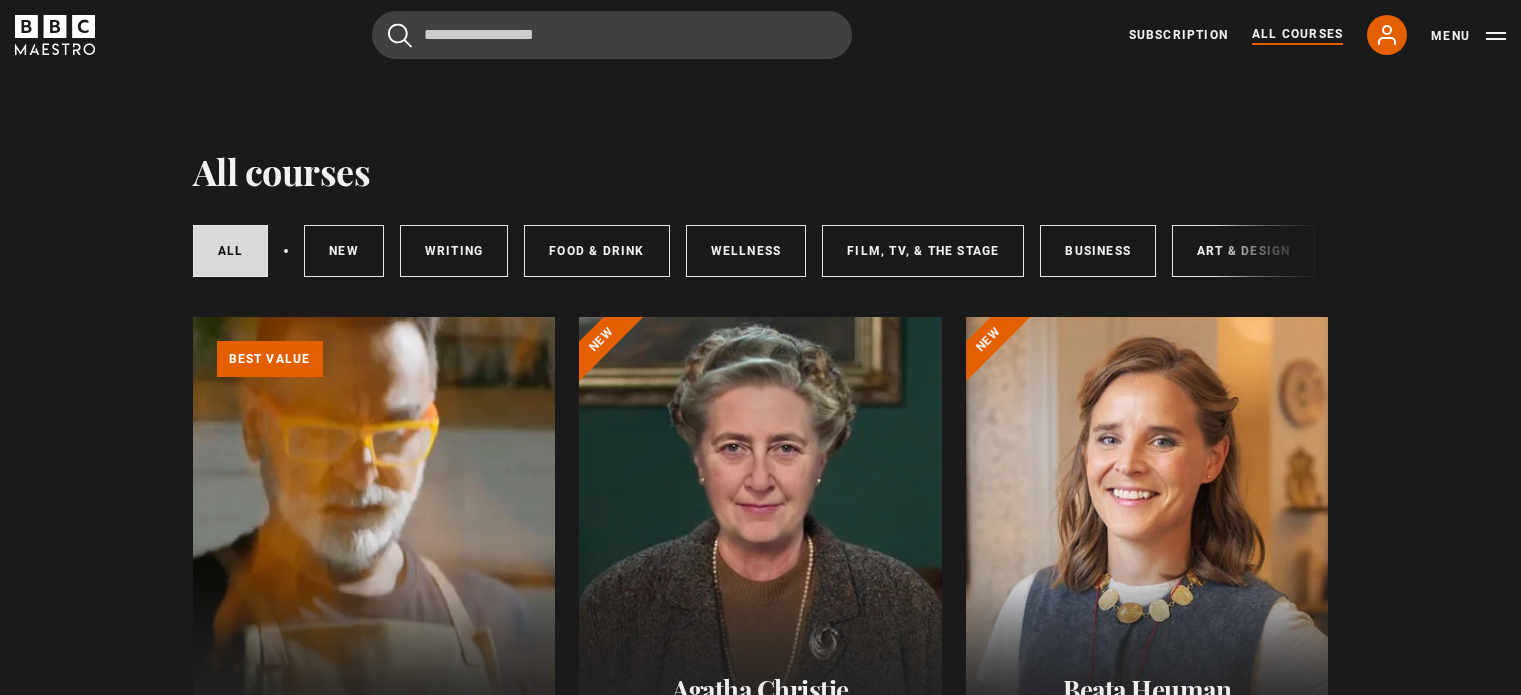 scroll, scrollTop: 0, scrollLeft: 0, axis: both 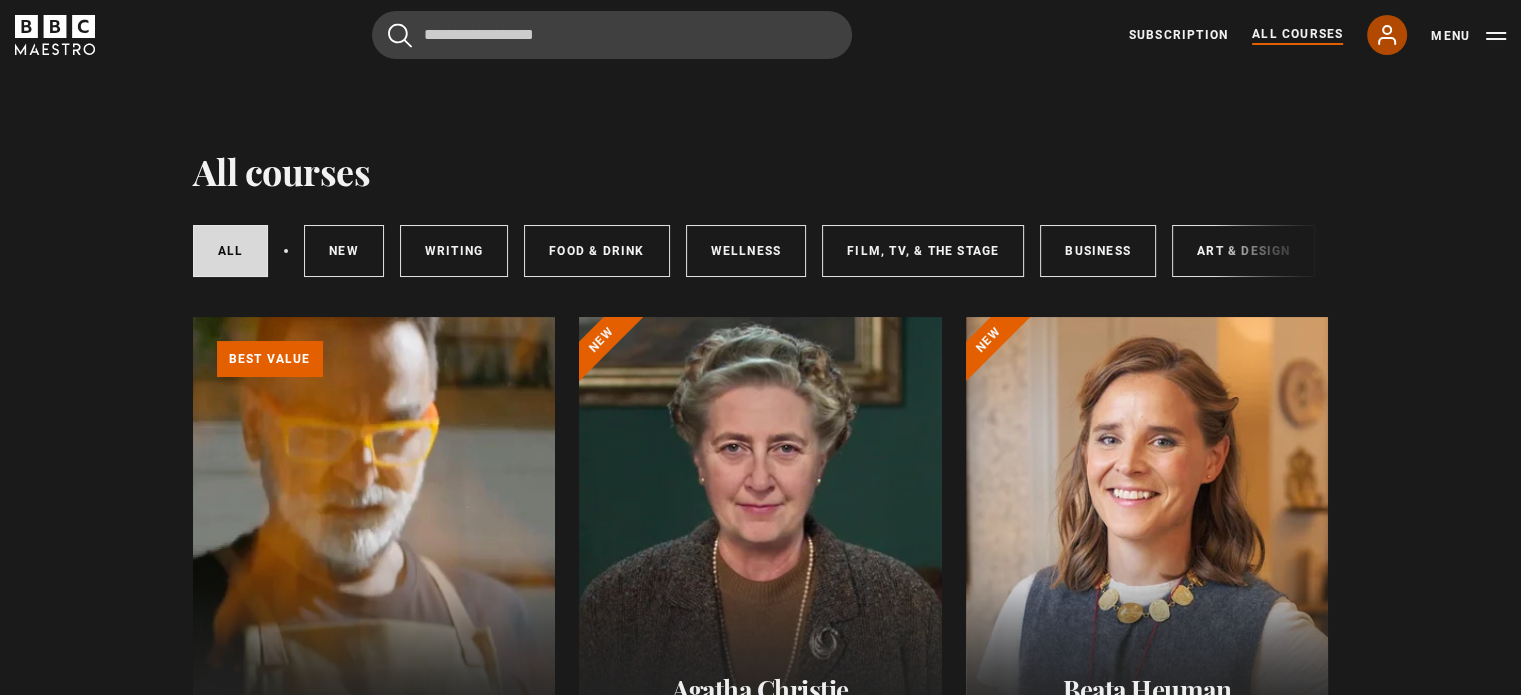 click 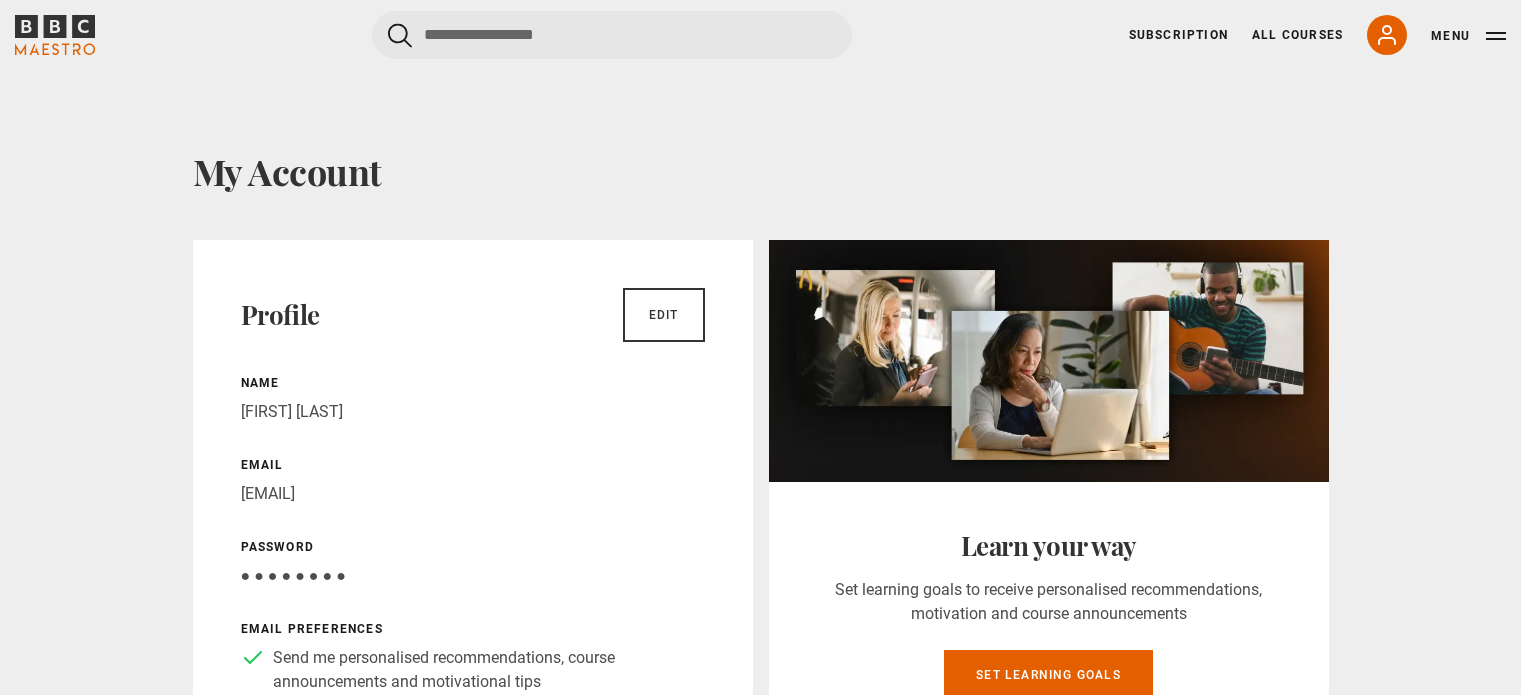 scroll, scrollTop: 0, scrollLeft: 0, axis: both 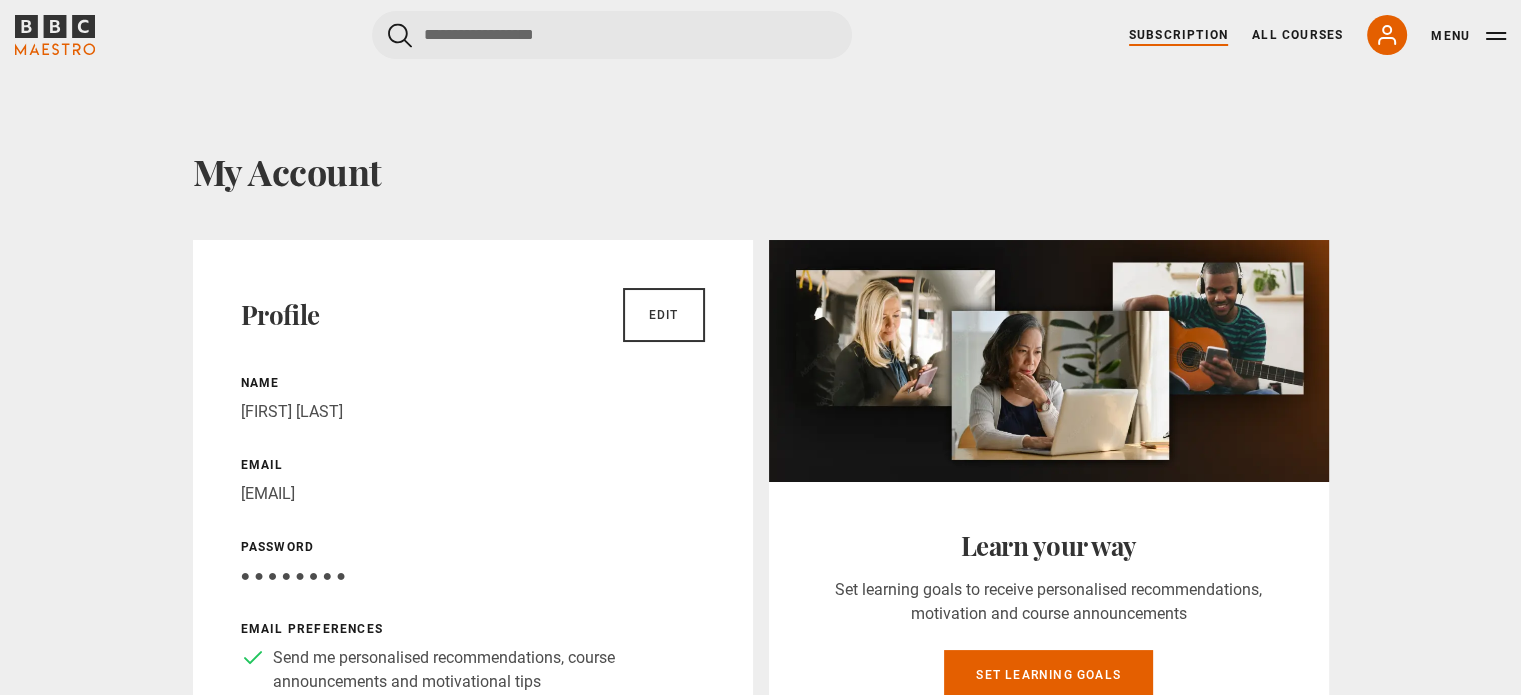 click on "Subscription" at bounding box center (1178, 35) 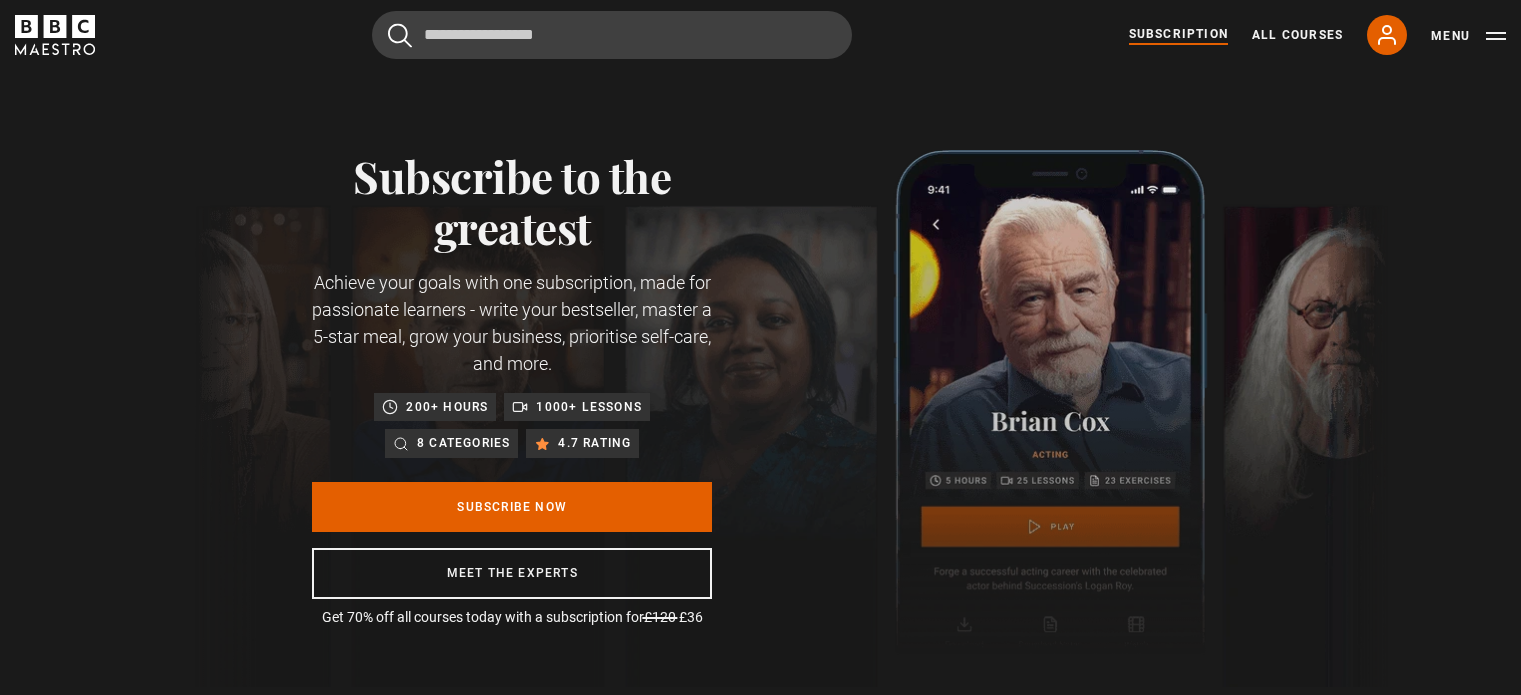 scroll, scrollTop: 0, scrollLeft: 0, axis: both 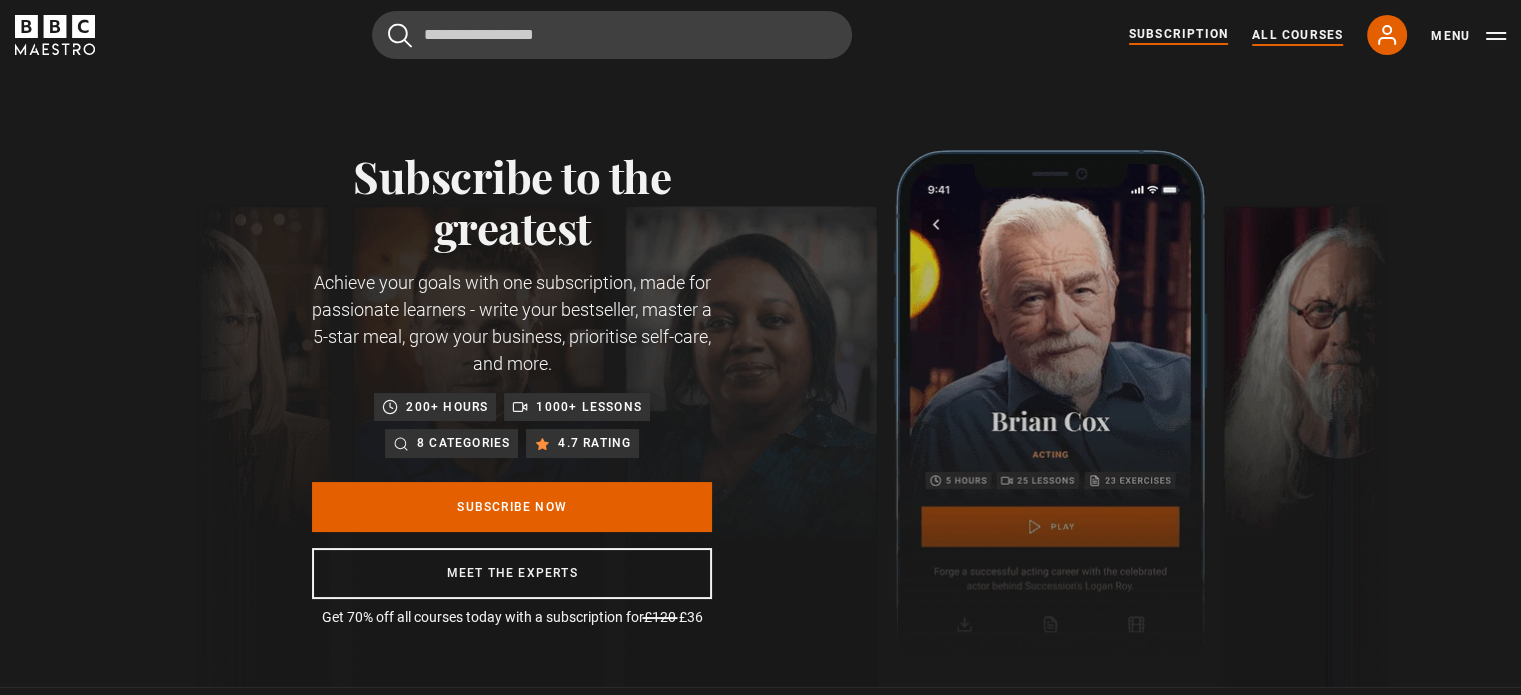 click on "All Courses" at bounding box center [1297, 35] 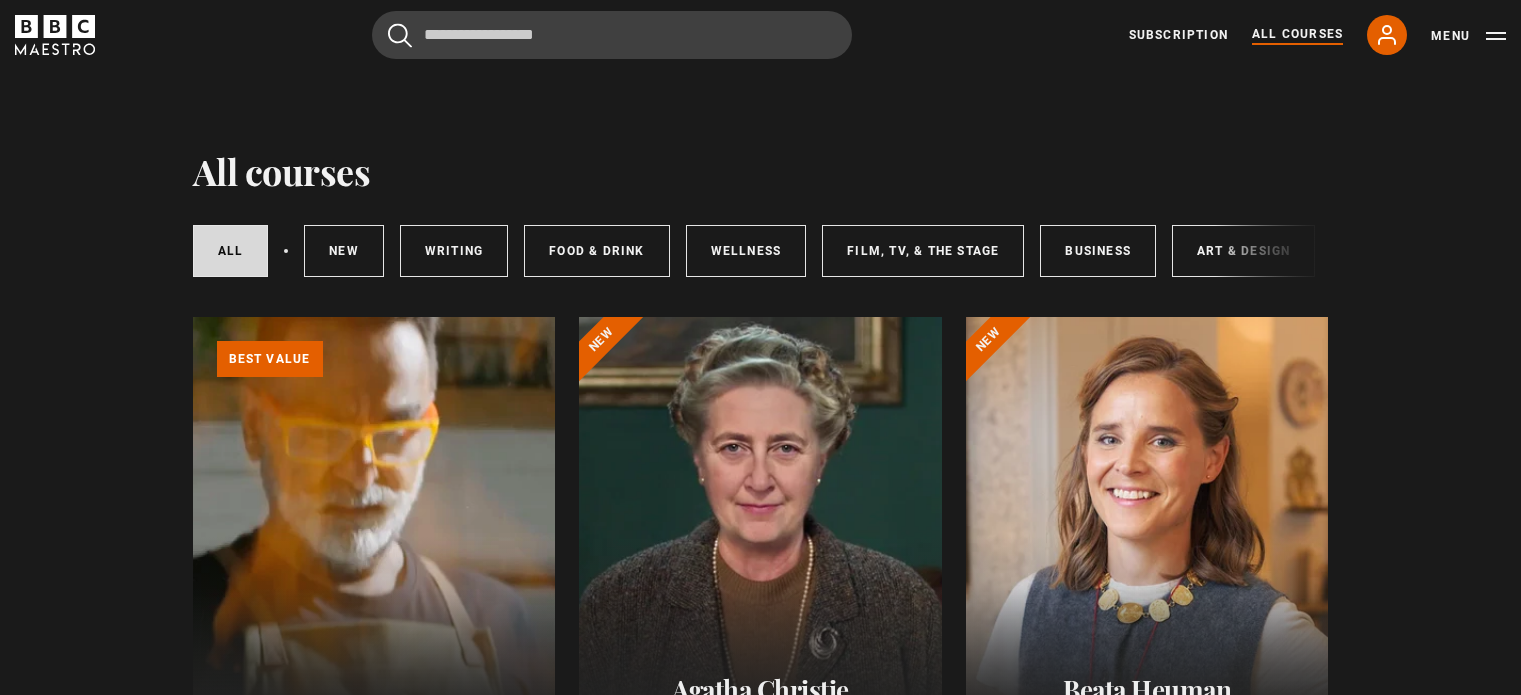 scroll, scrollTop: 0, scrollLeft: 0, axis: both 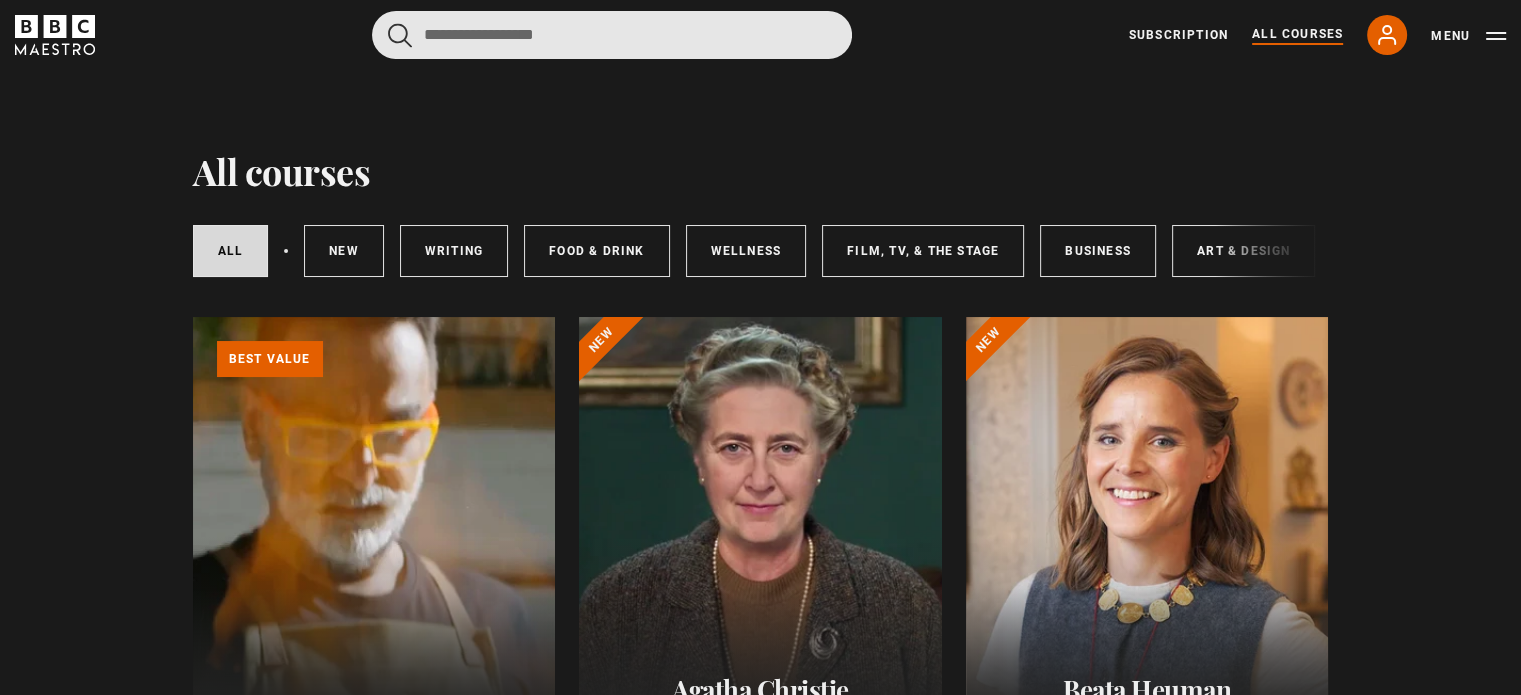 click at bounding box center [612, 35] 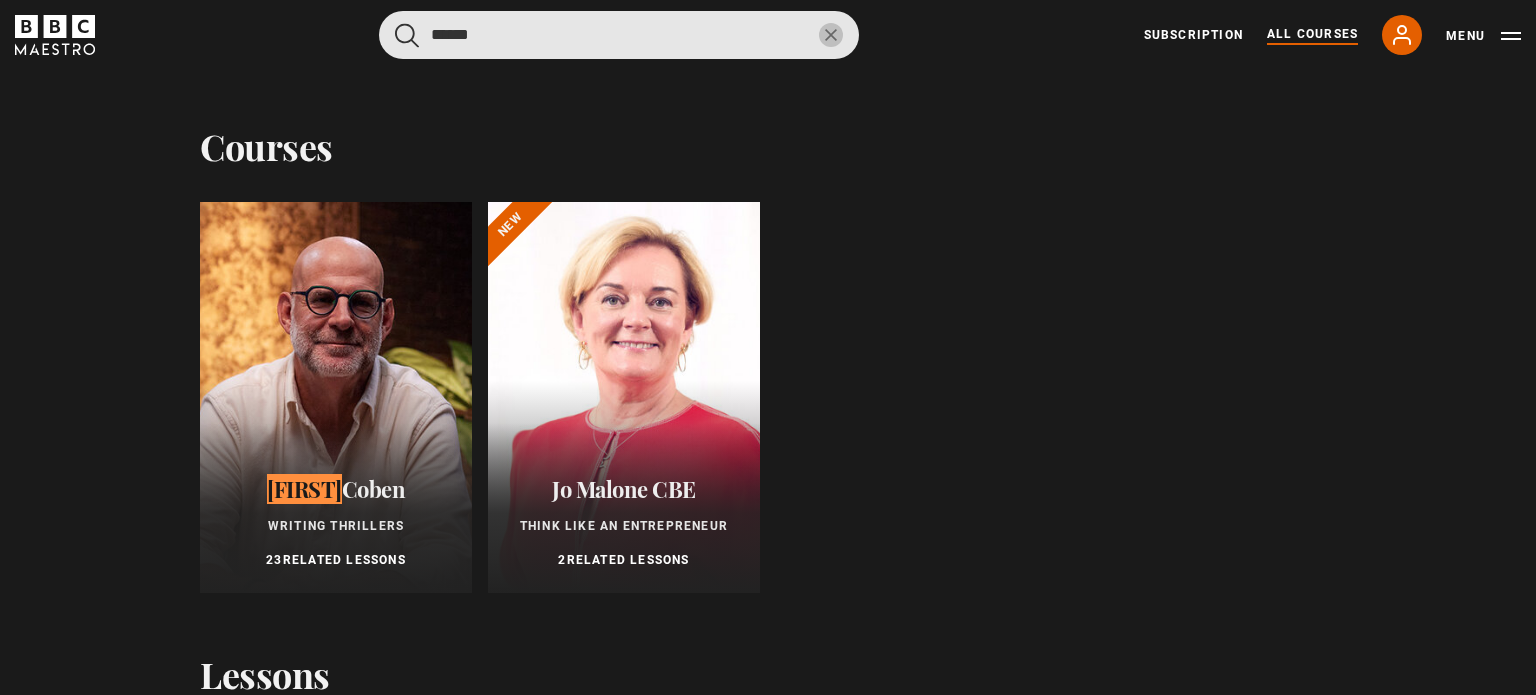 type on "******" 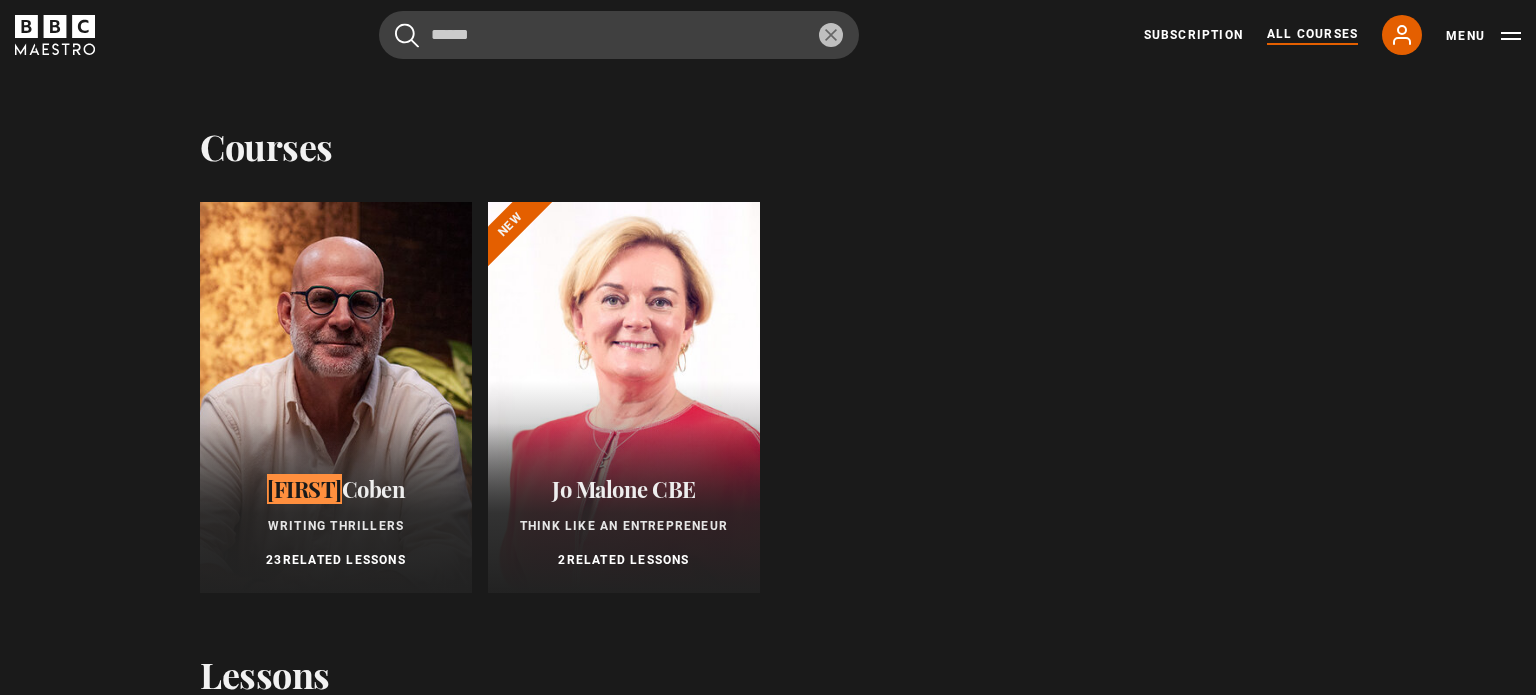 click at bounding box center (336, 397) 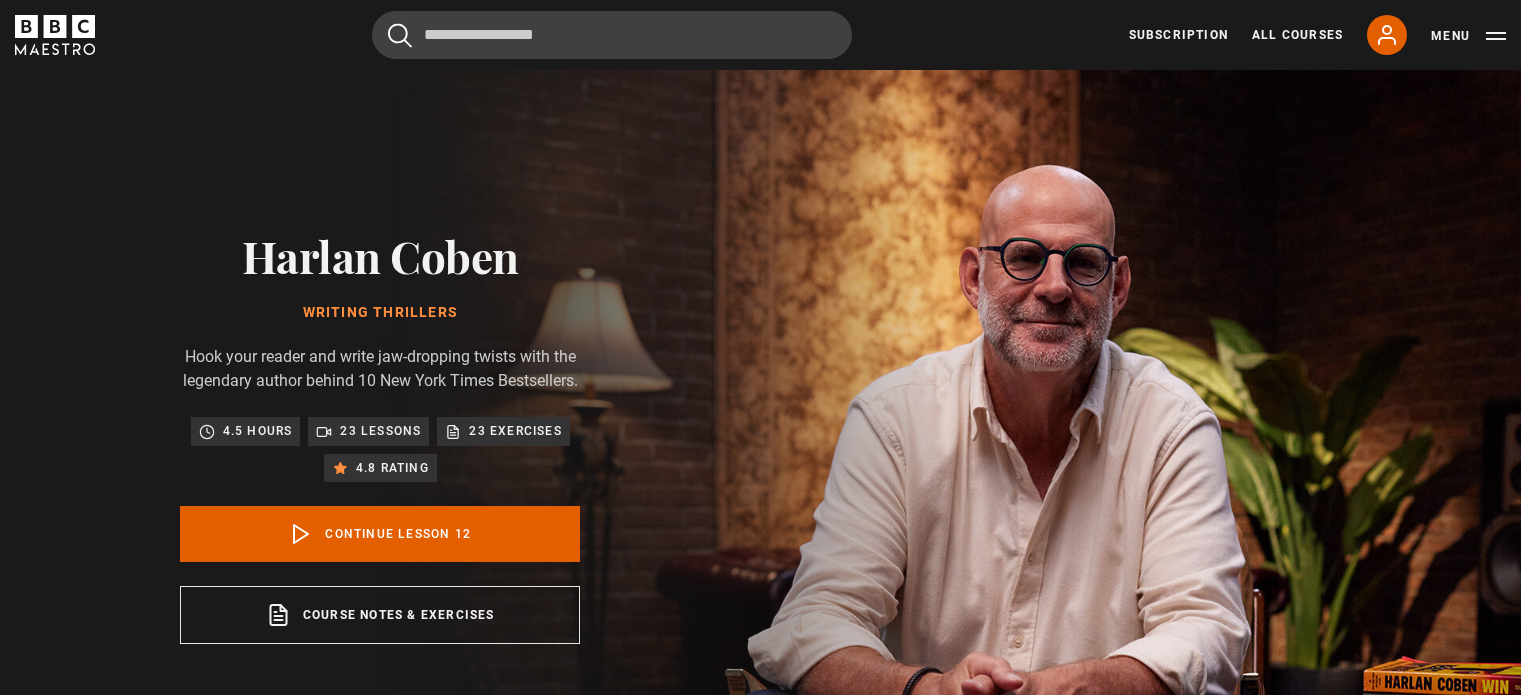scroll, scrollTop: 804, scrollLeft: 0, axis: vertical 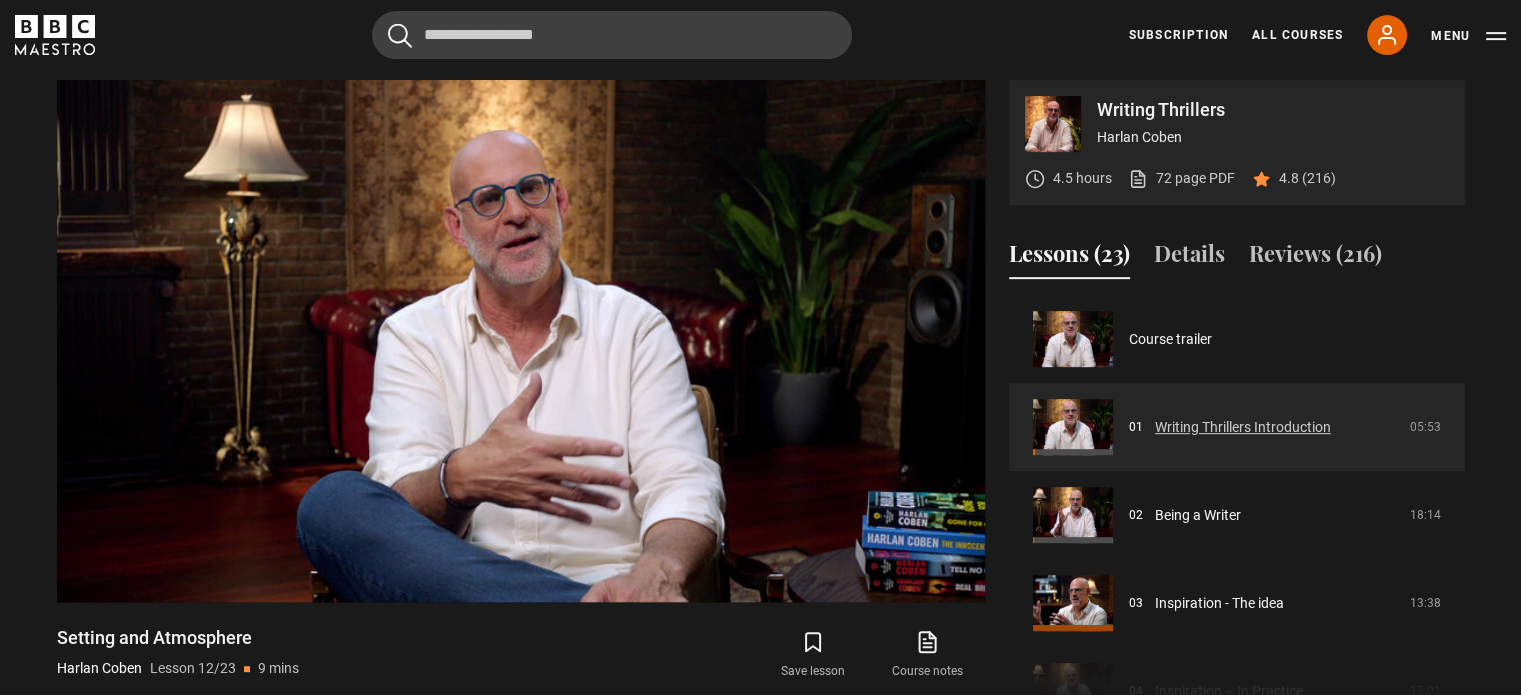 click on "Writing Thrillers Introduction" at bounding box center [1243, 427] 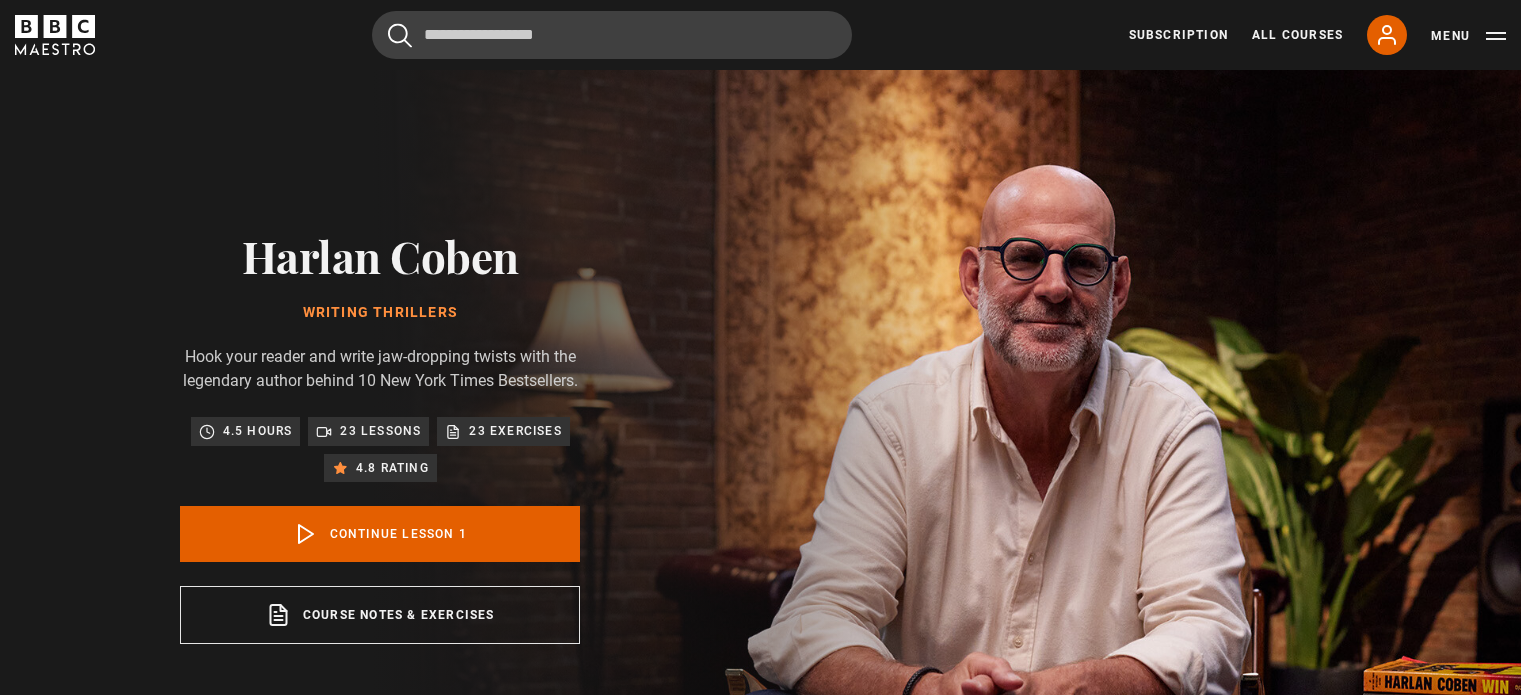 scroll, scrollTop: 804, scrollLeft: 0, axis: vertical 